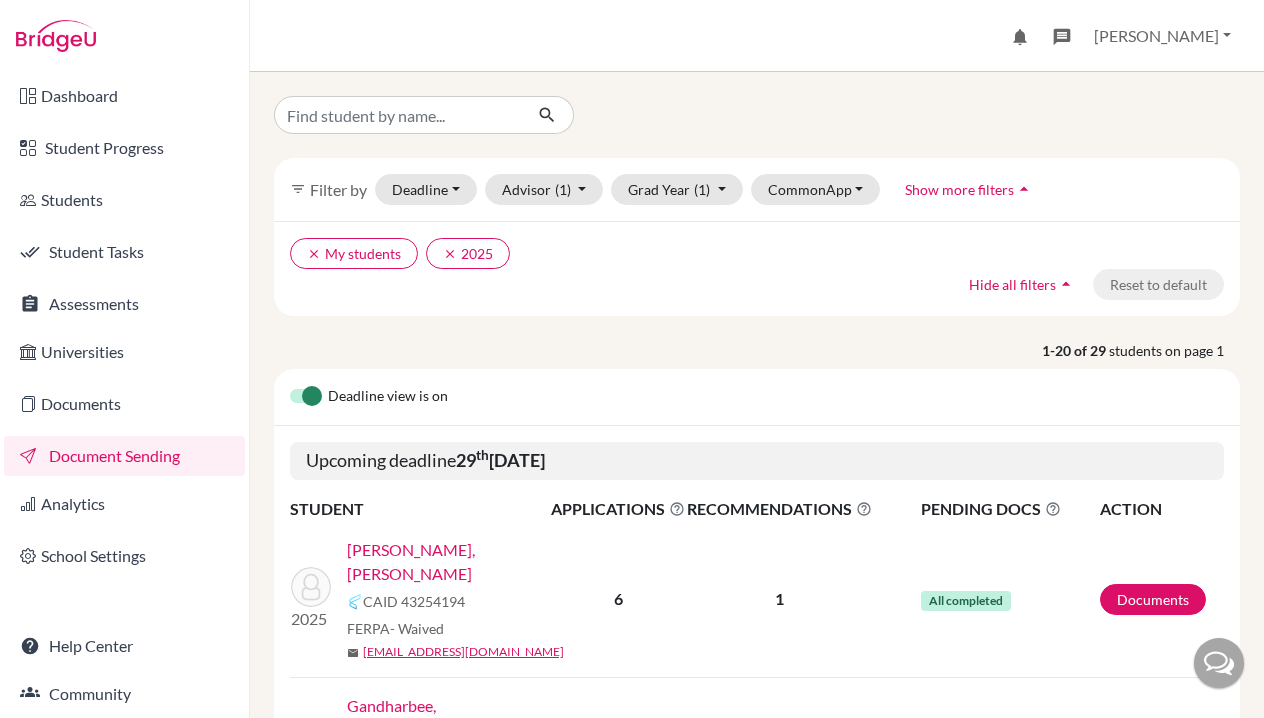 scroll, scrollTop: 0, scrollLeft: 0, axis: both 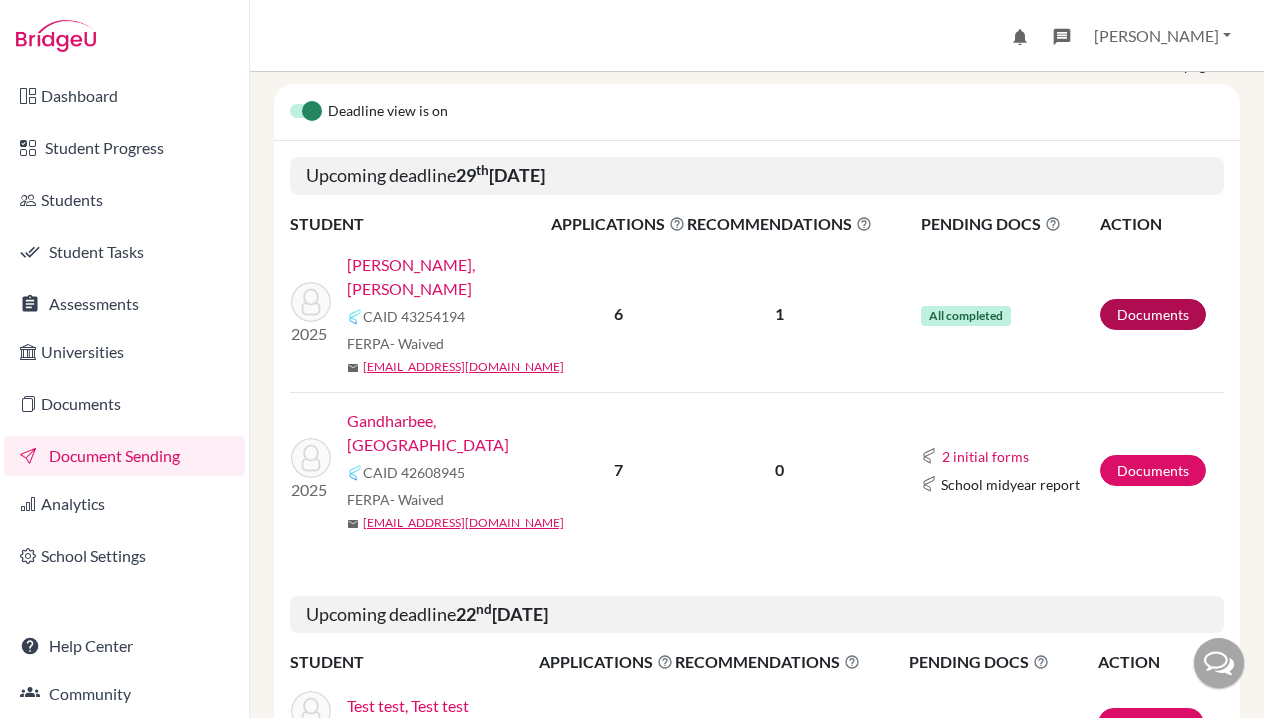 click on "Documents" at bounding box center [1153, 314] 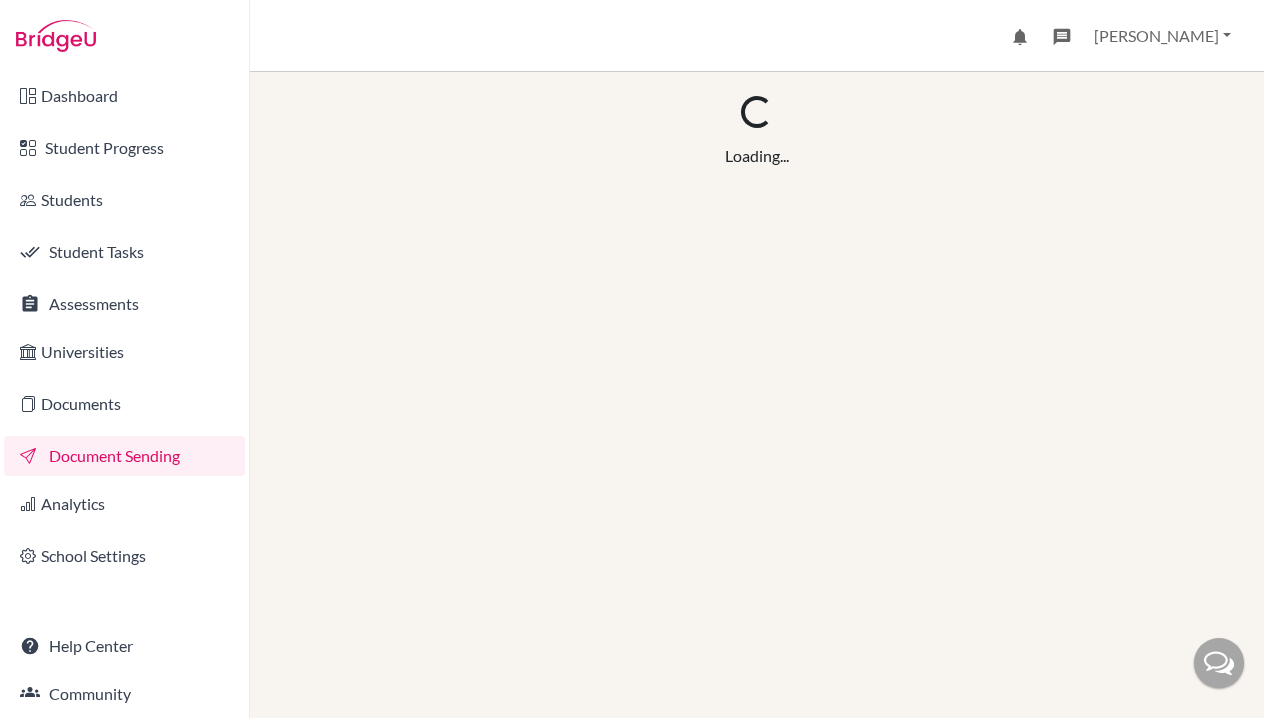scroll, scrollTop: 0, scrollLeft: 0, axis: both 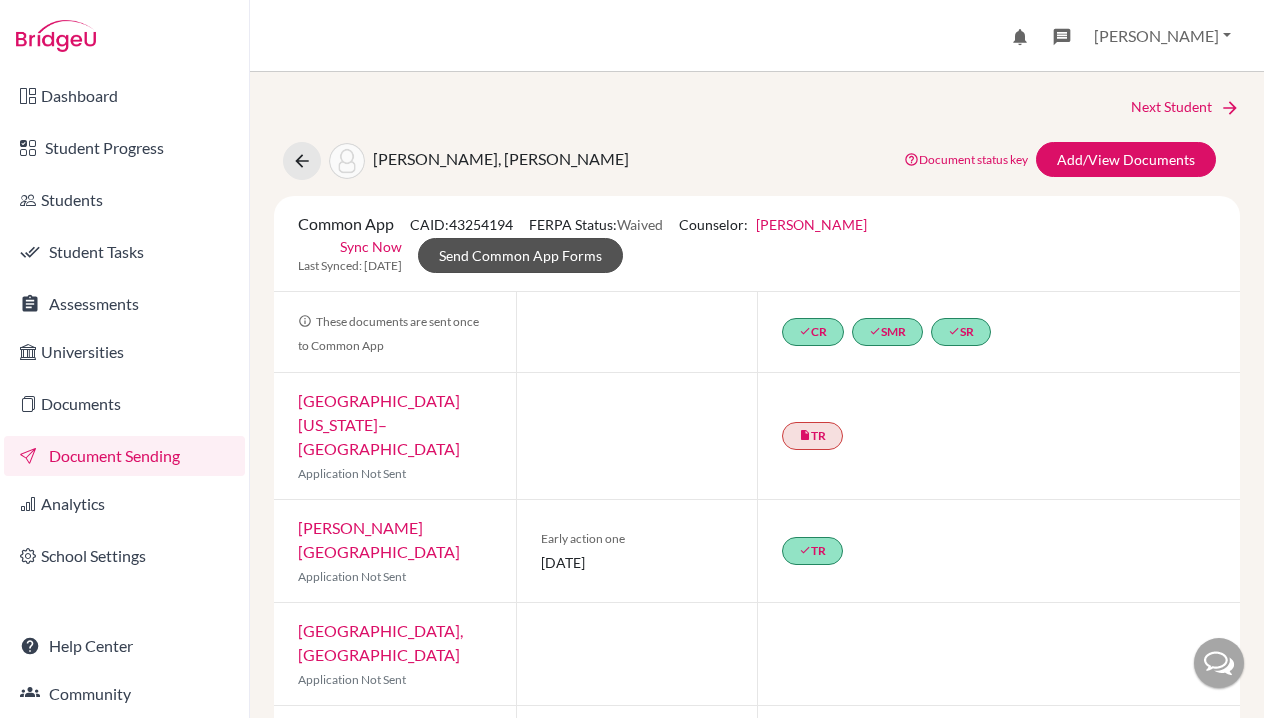 click on "Send Common App Forms" at bounding box center [520, 255] 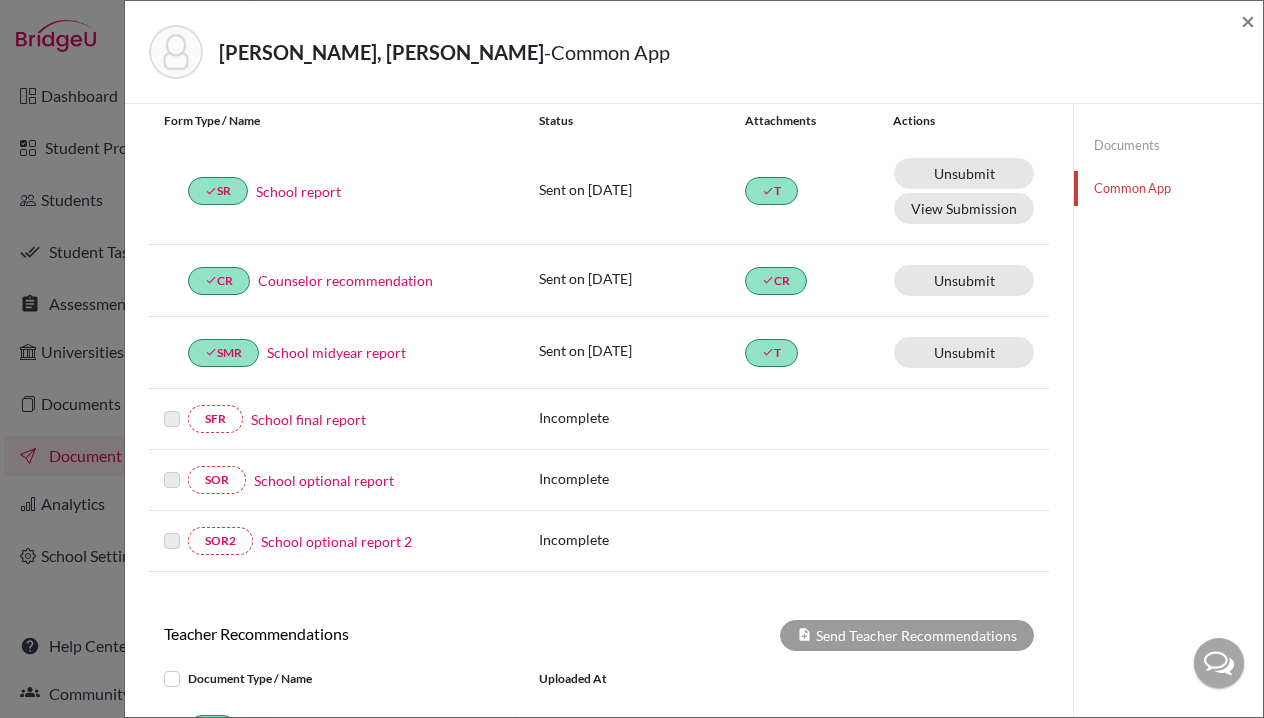 scroll, scrollTop: 238, scrollLeft: 0, axis: vertical 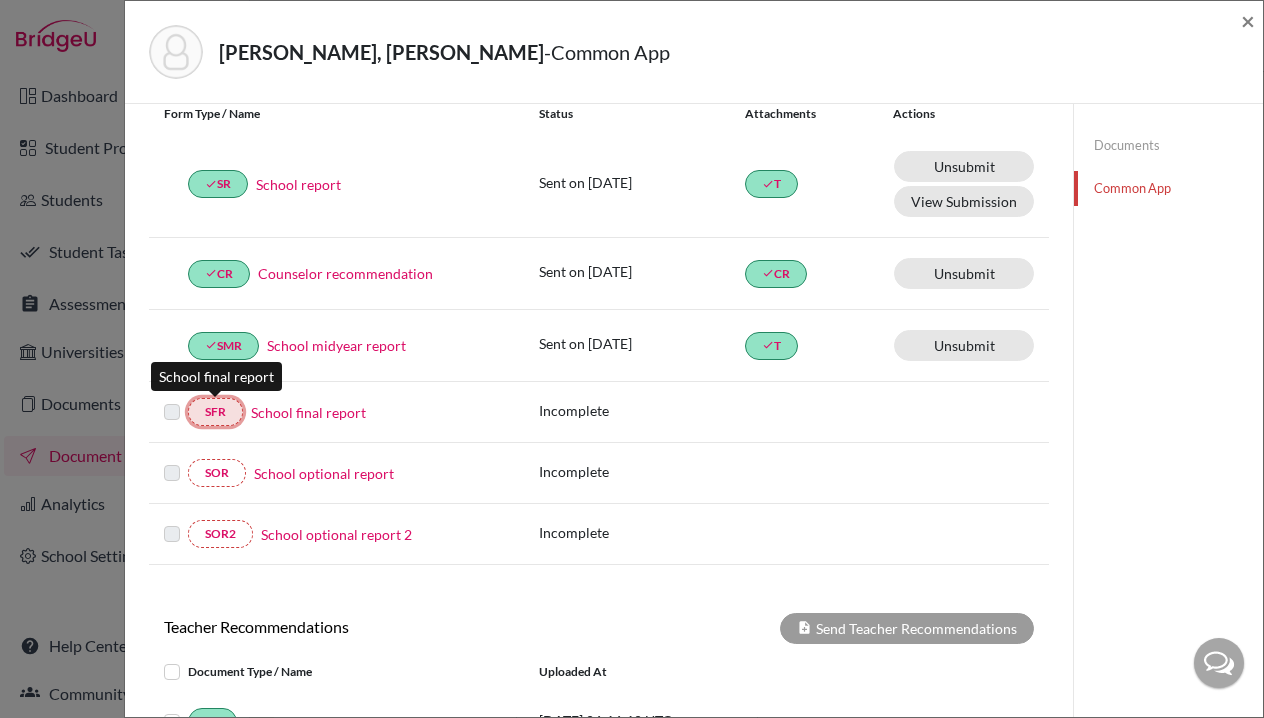 click on "SFR" at bounding box center [215, 412] 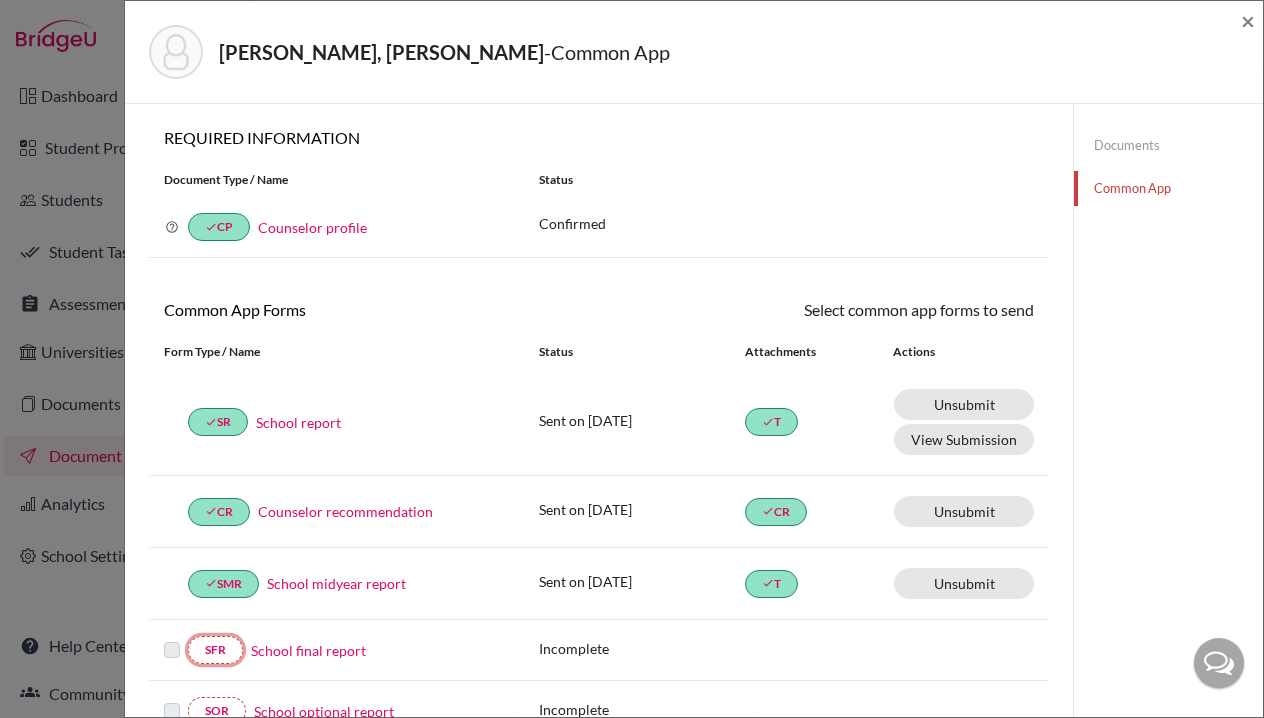 scroll, scrollTop: 0, scrollLeft: 0, axis: both 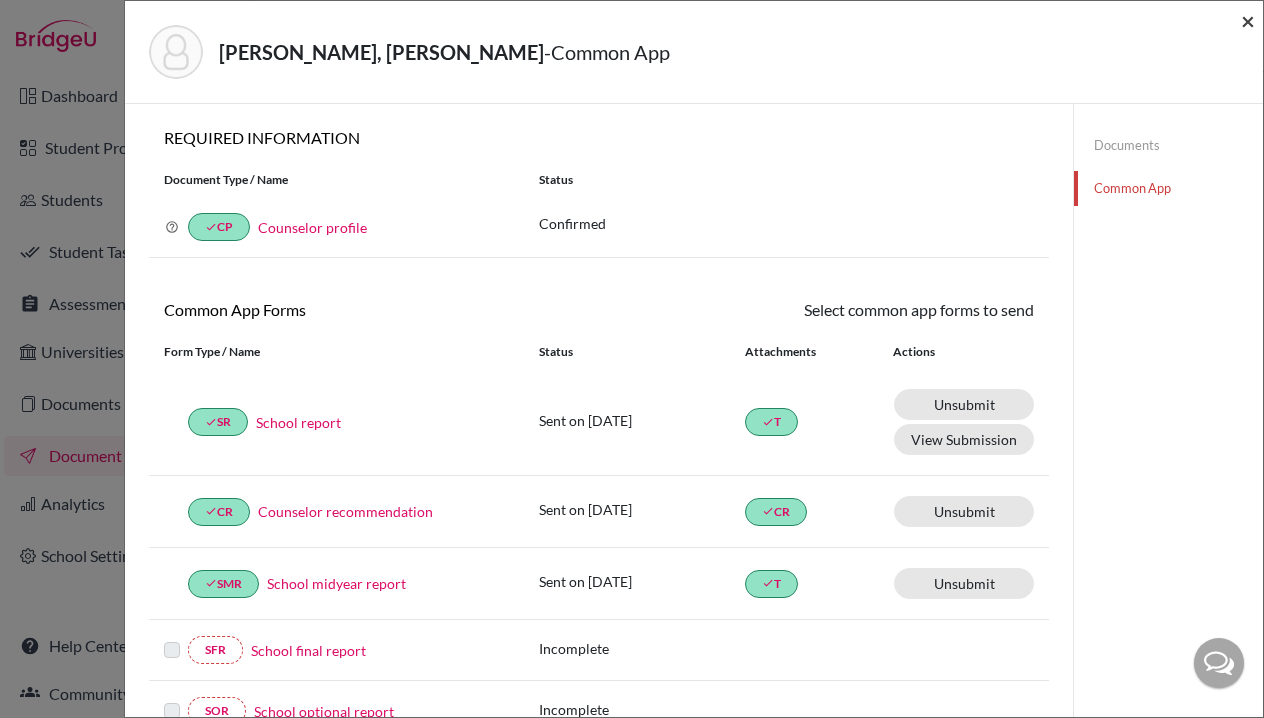 click on "×" at bounding box center [1248, 20] 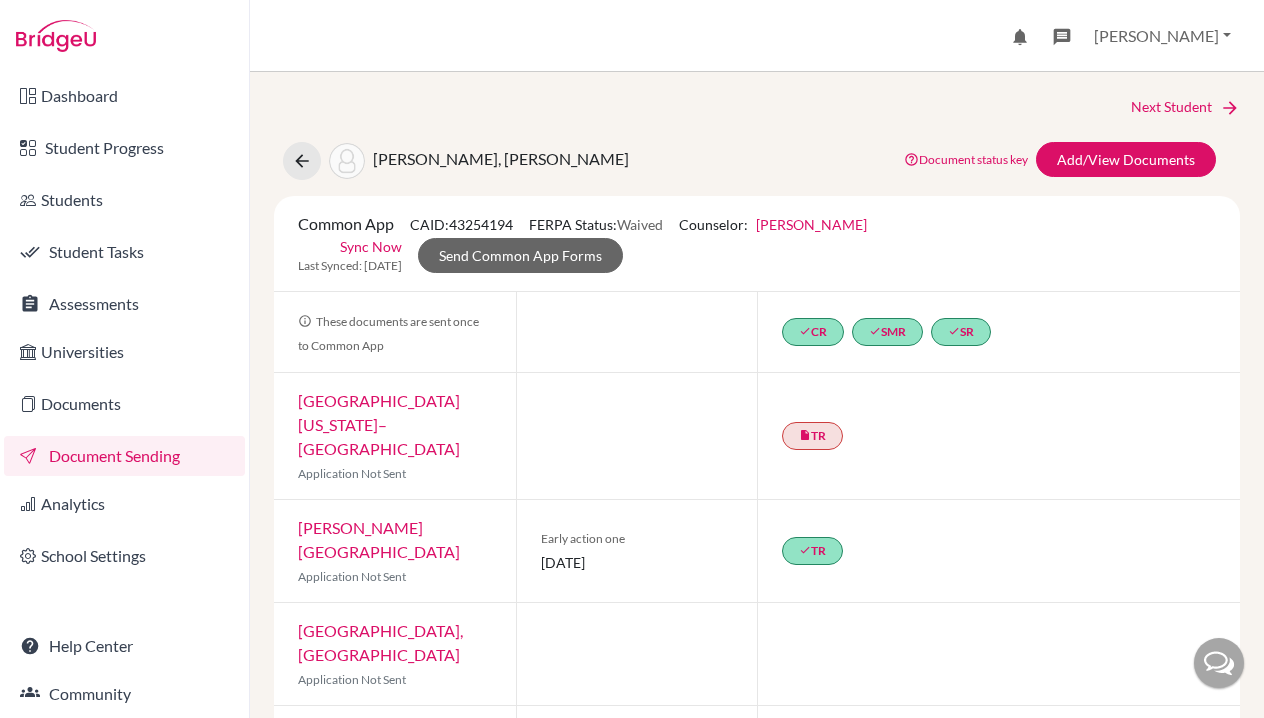 scroll, scrollTop: 0, scrollLeft: 0, axis: both 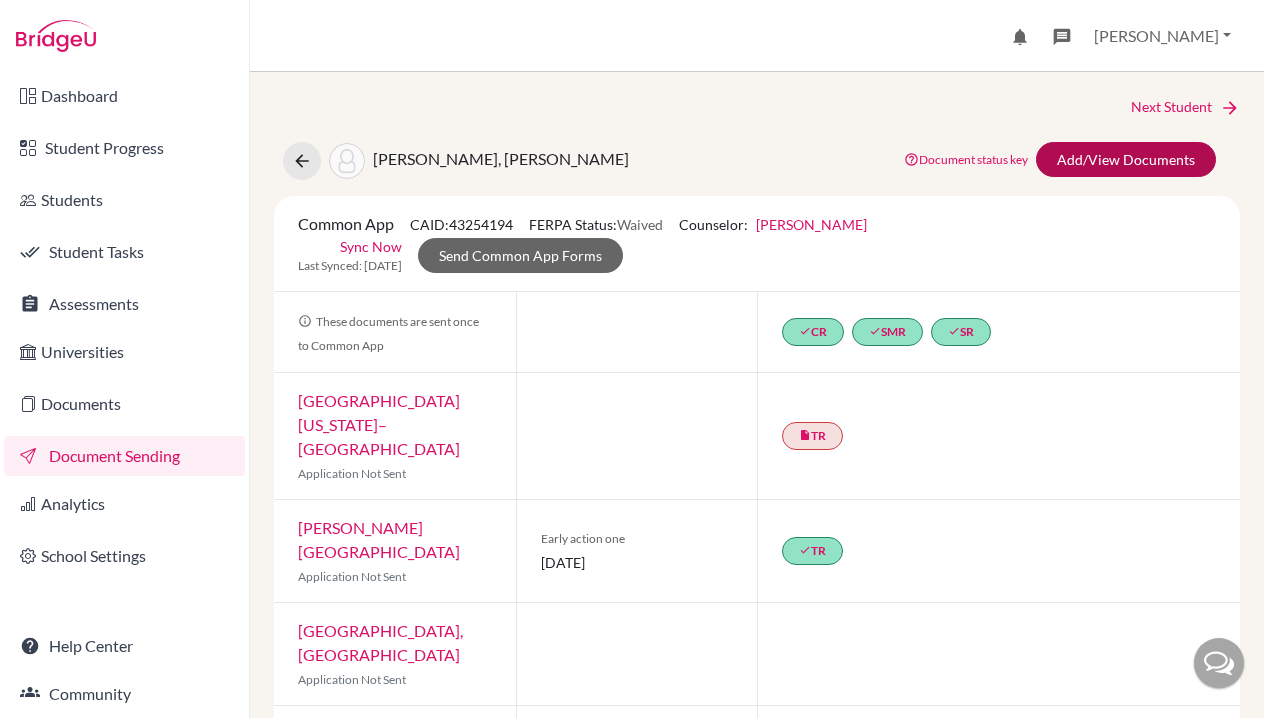 click on "Add/View Documents" at bounding box center [1126, 159] 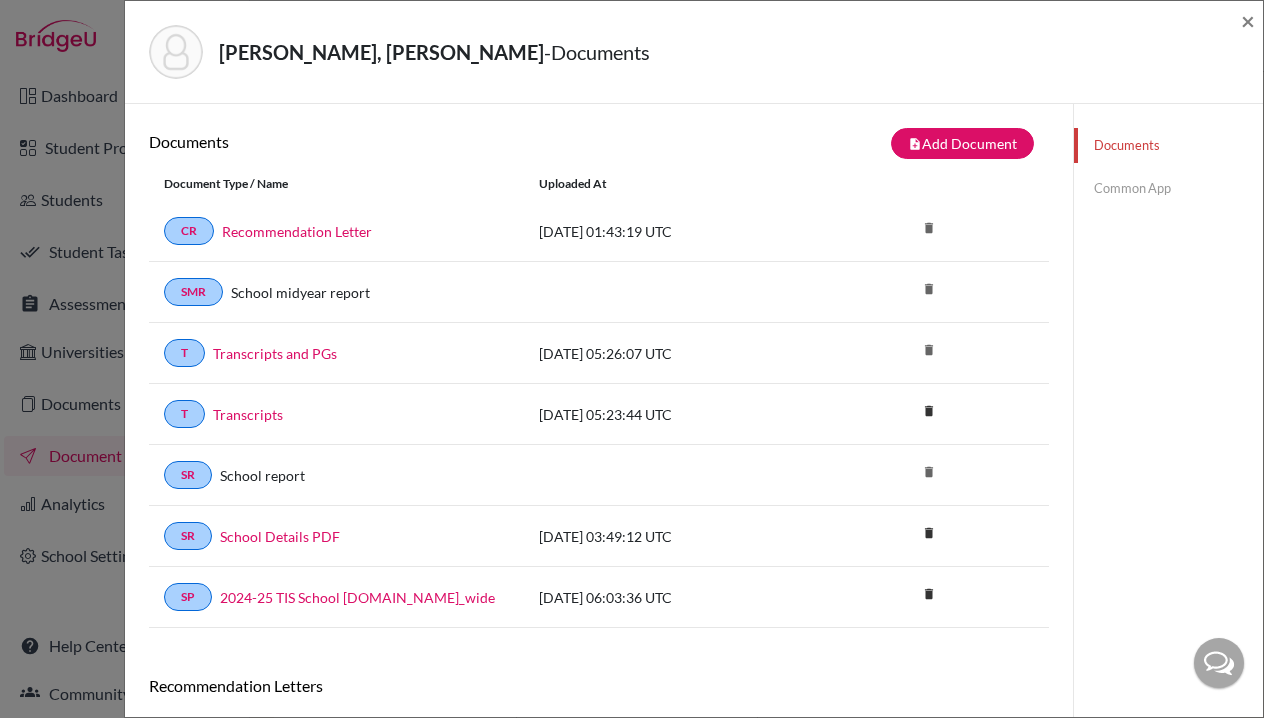 scroll, scrollTop: 2, scrollLeft: 0, axis: vertical 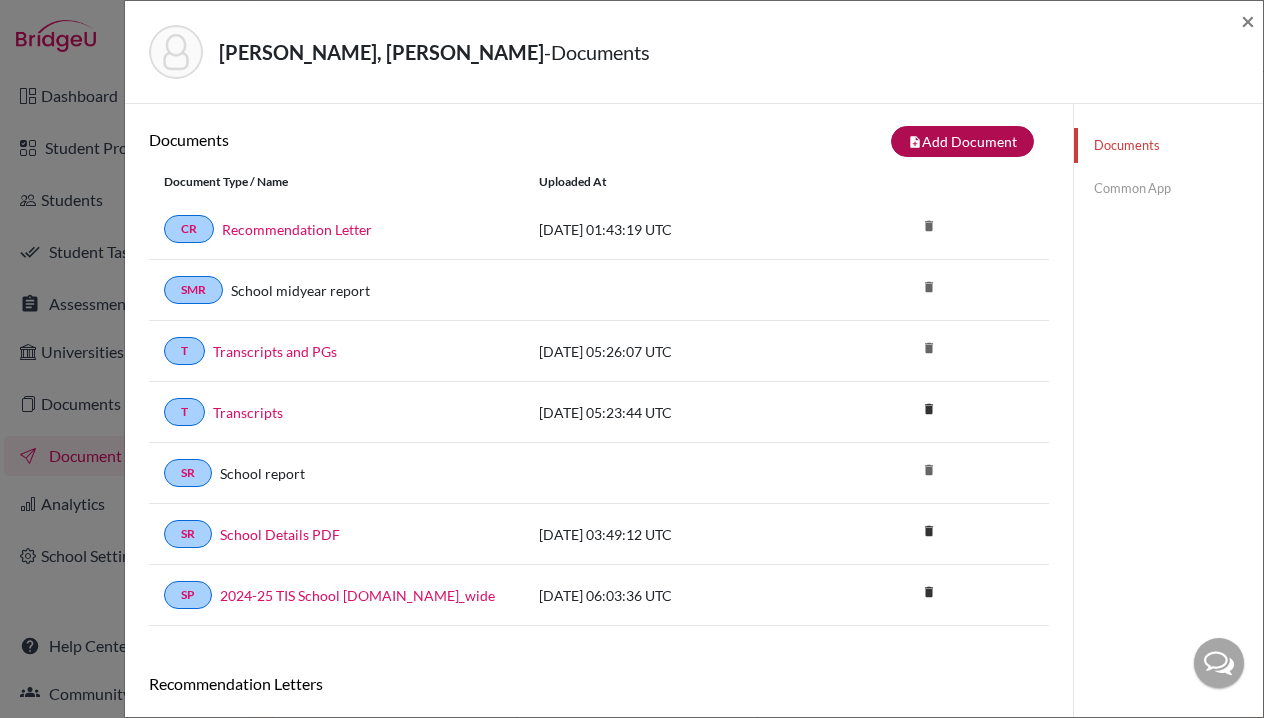 click on "note_add  Add Document" at bounding box center [962, 141] 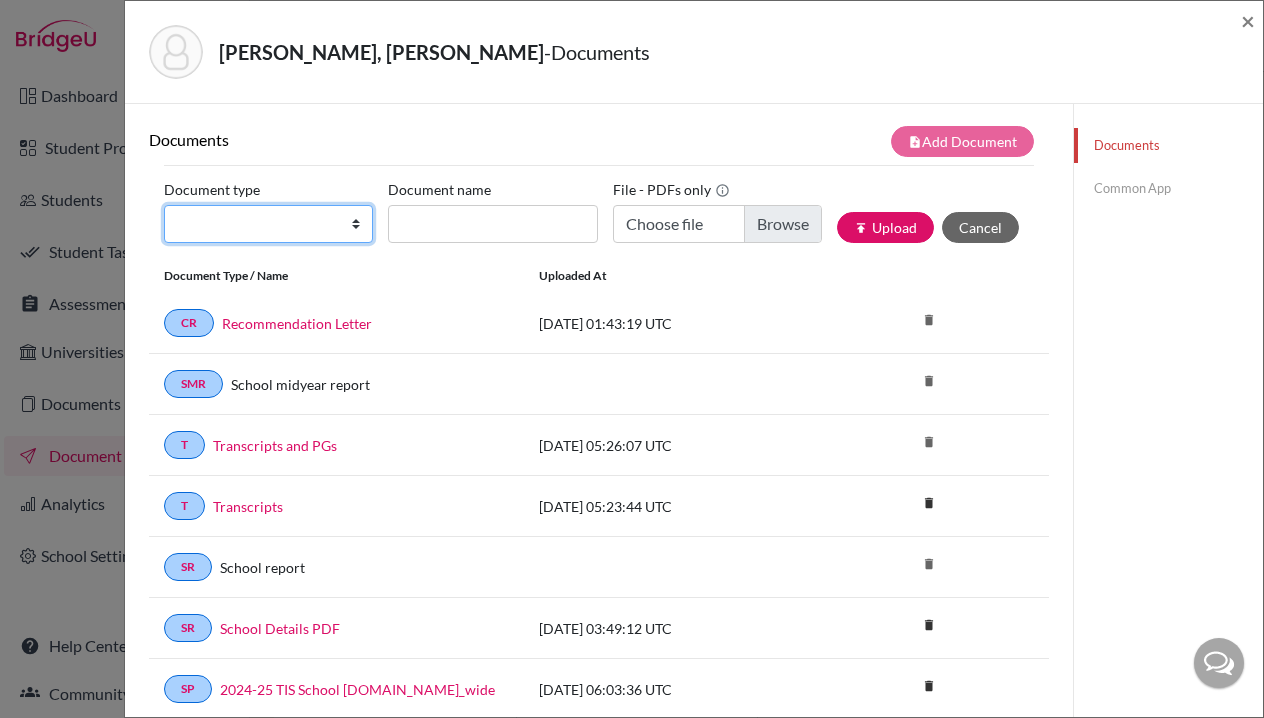 select on "2" 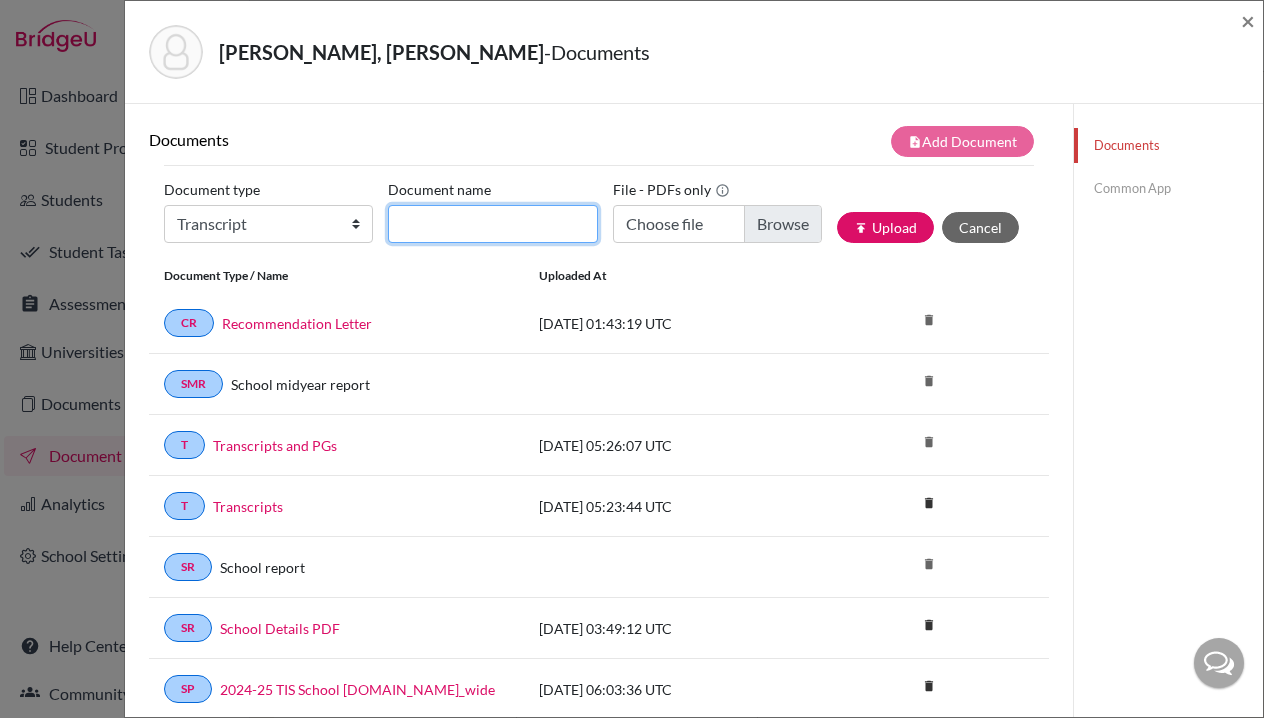click on "Document name" 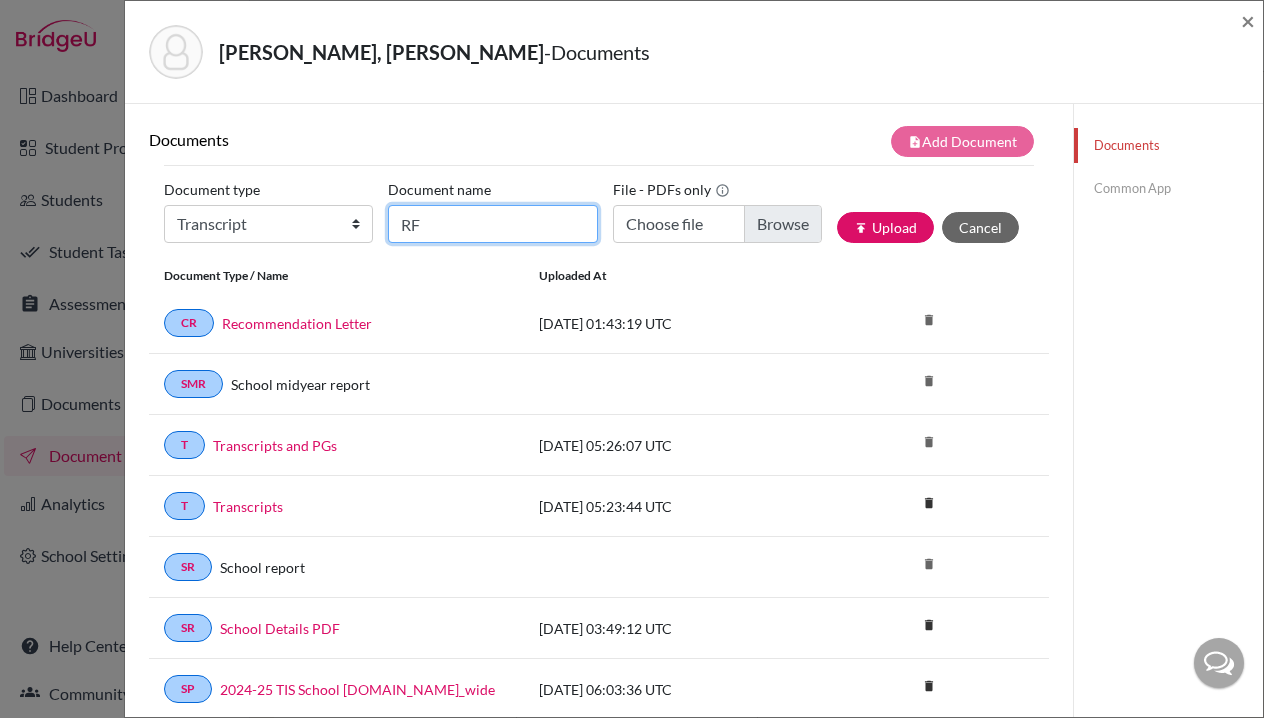 type on "R" 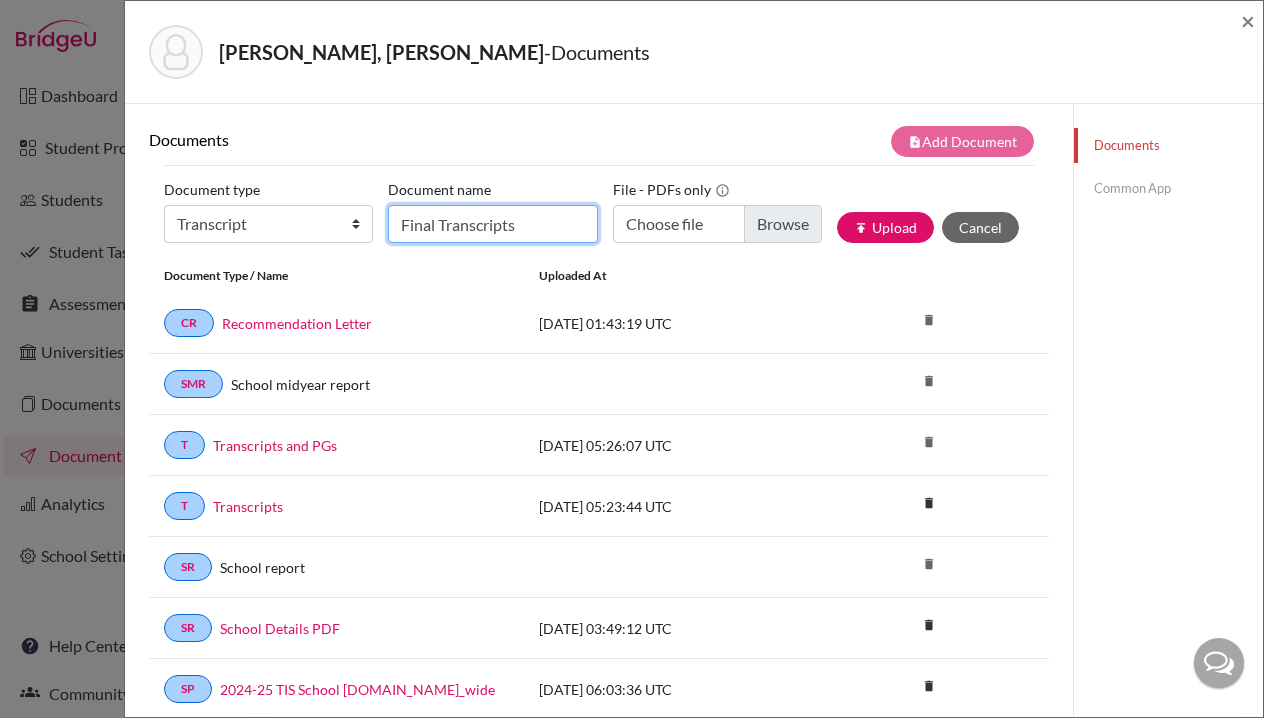 type on "Final Transcripts" 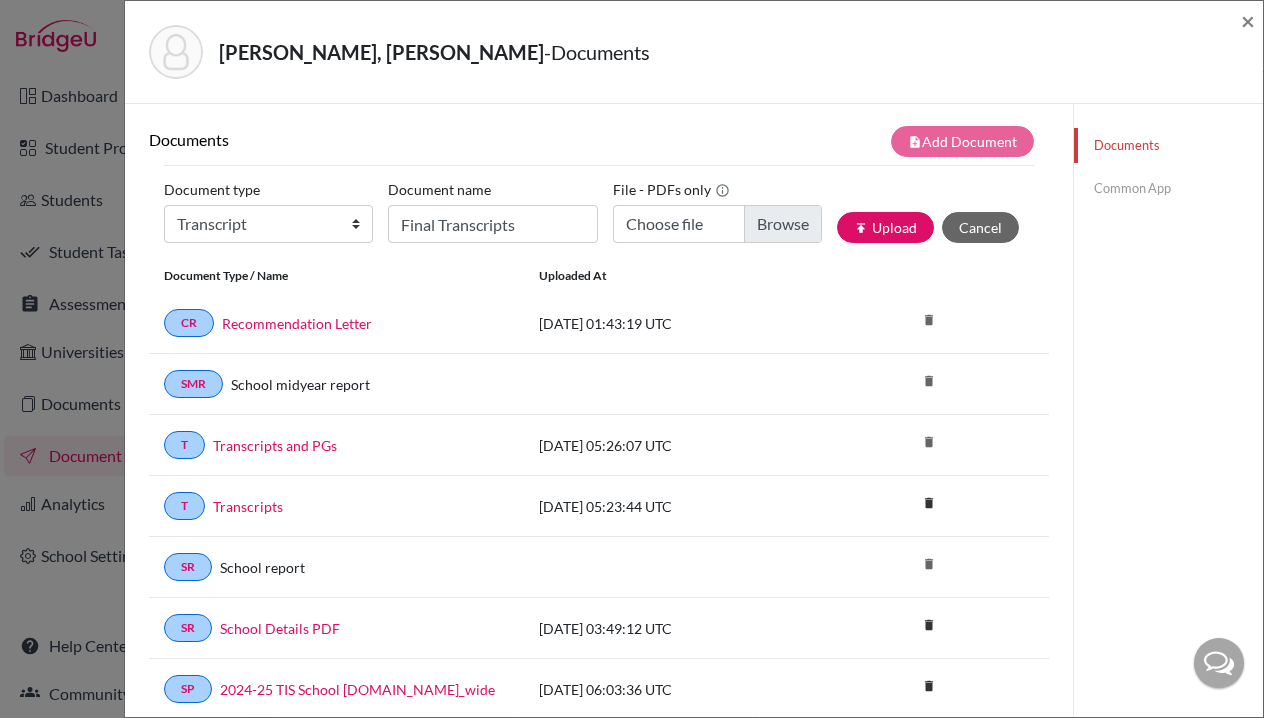 click on "Choose file" at bounding box center (717, 224) 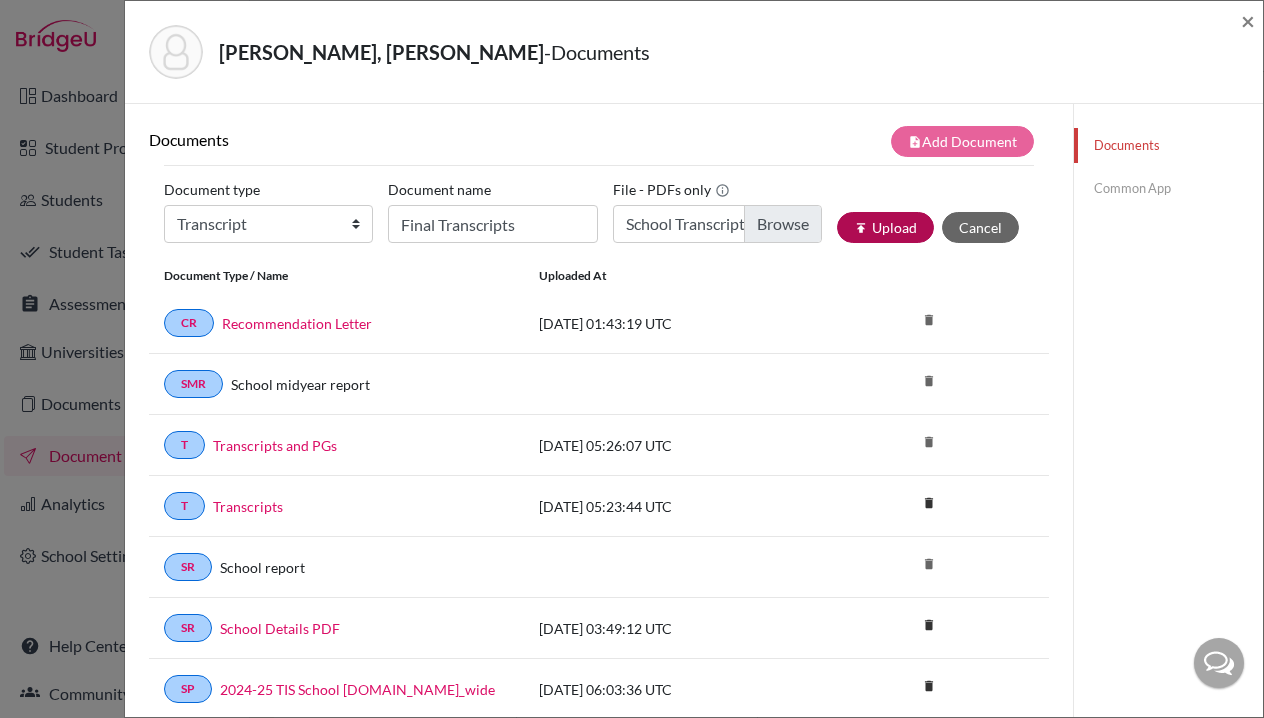 click on "publish  Upload" at bounding box center (885, 227) 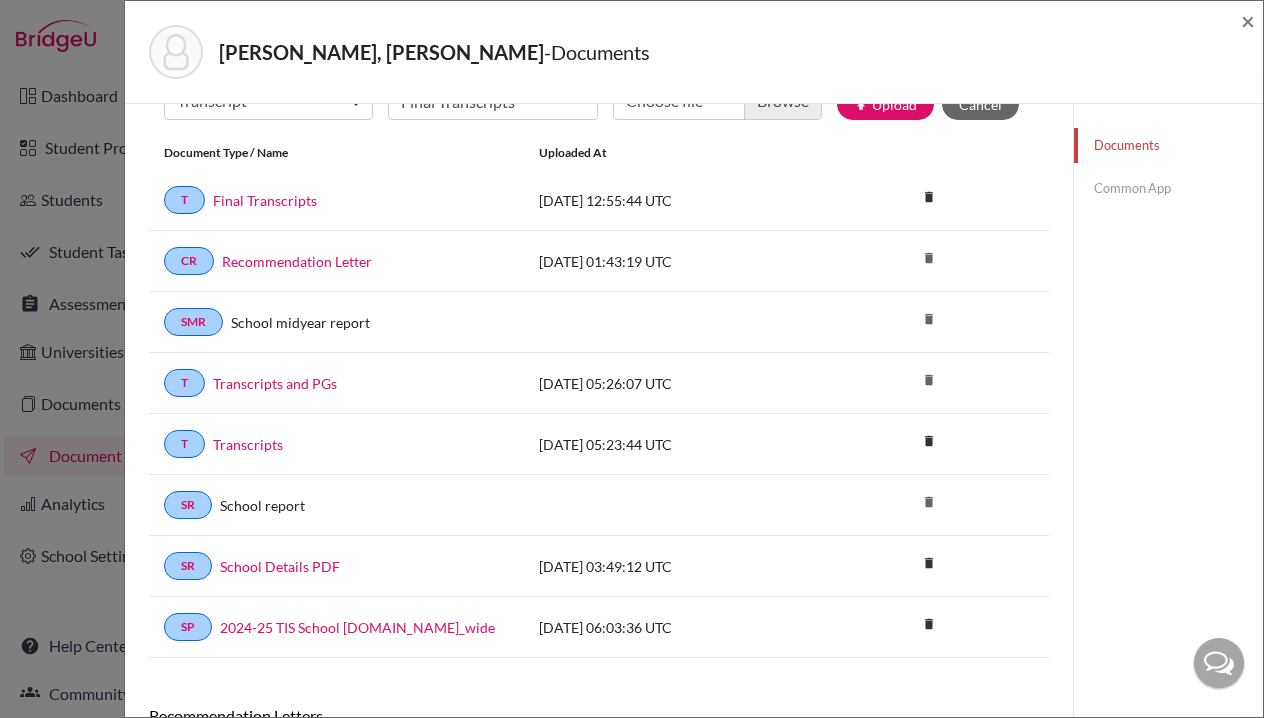 scroll, scrollTop: 130, scrollLeft: 0, axis: vertical 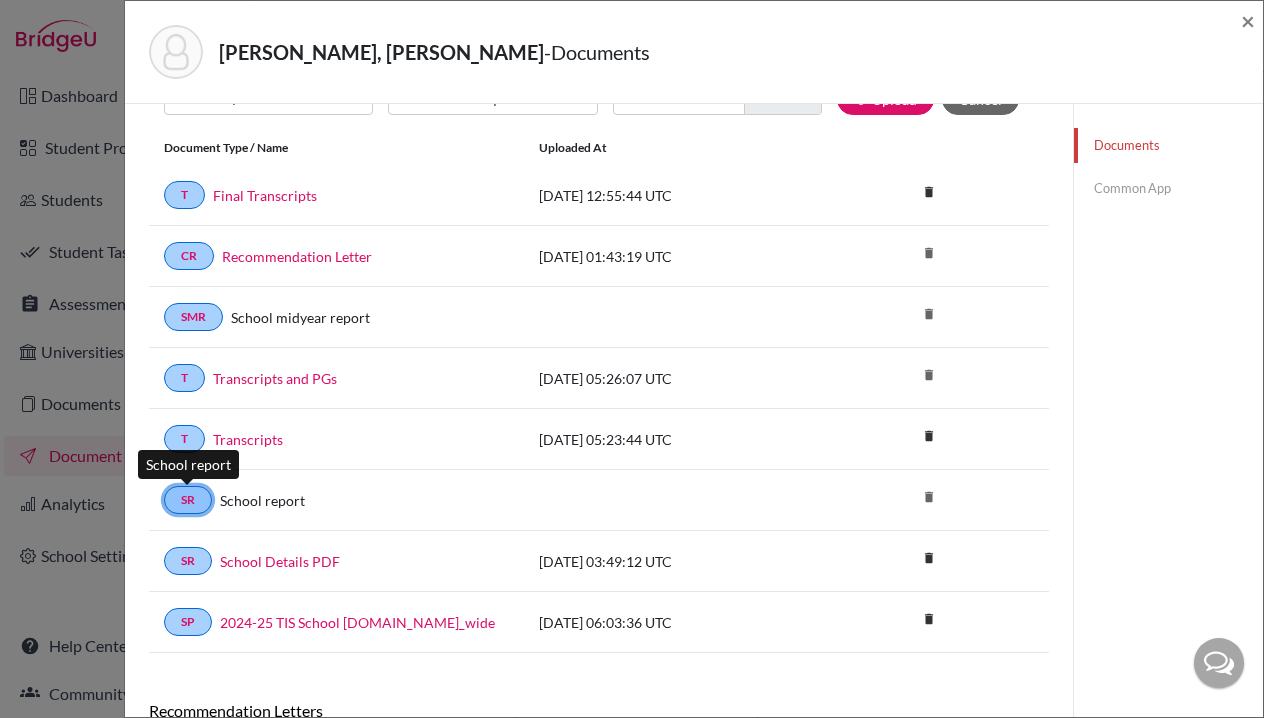 click on "SR" at bounding box center [188, 500] 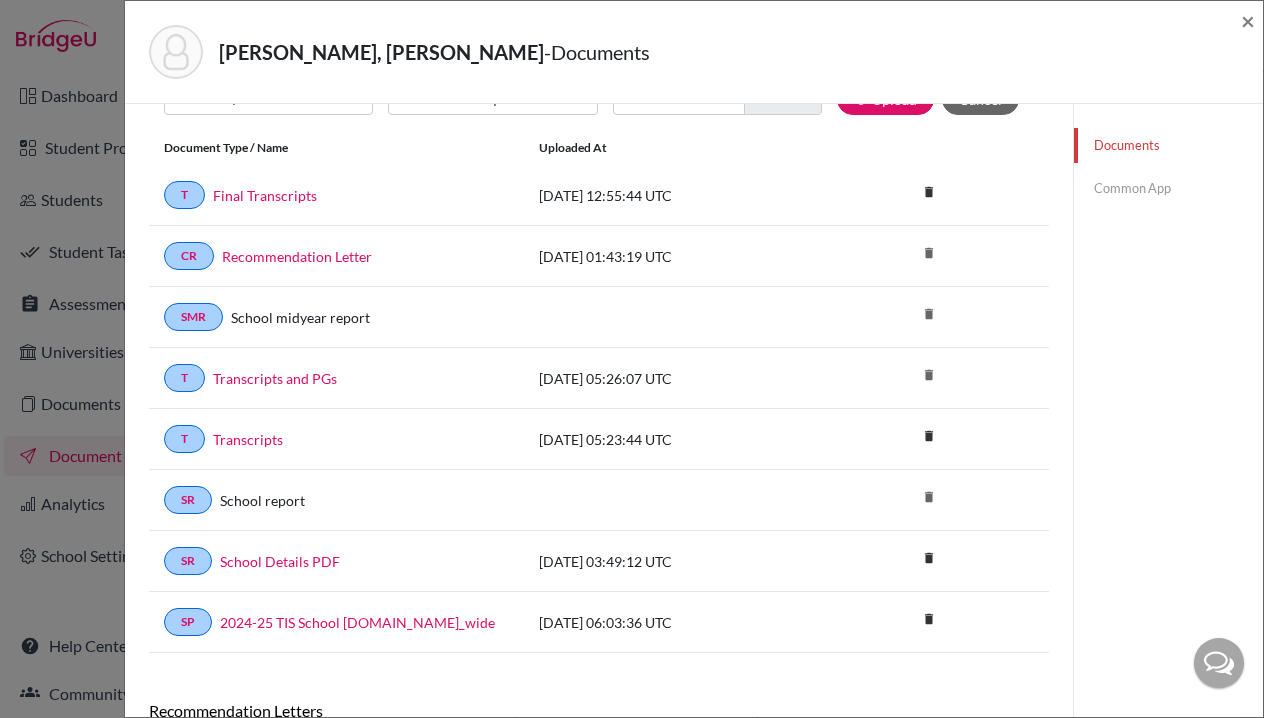 click on "School report" at bounding box center (360, 500) 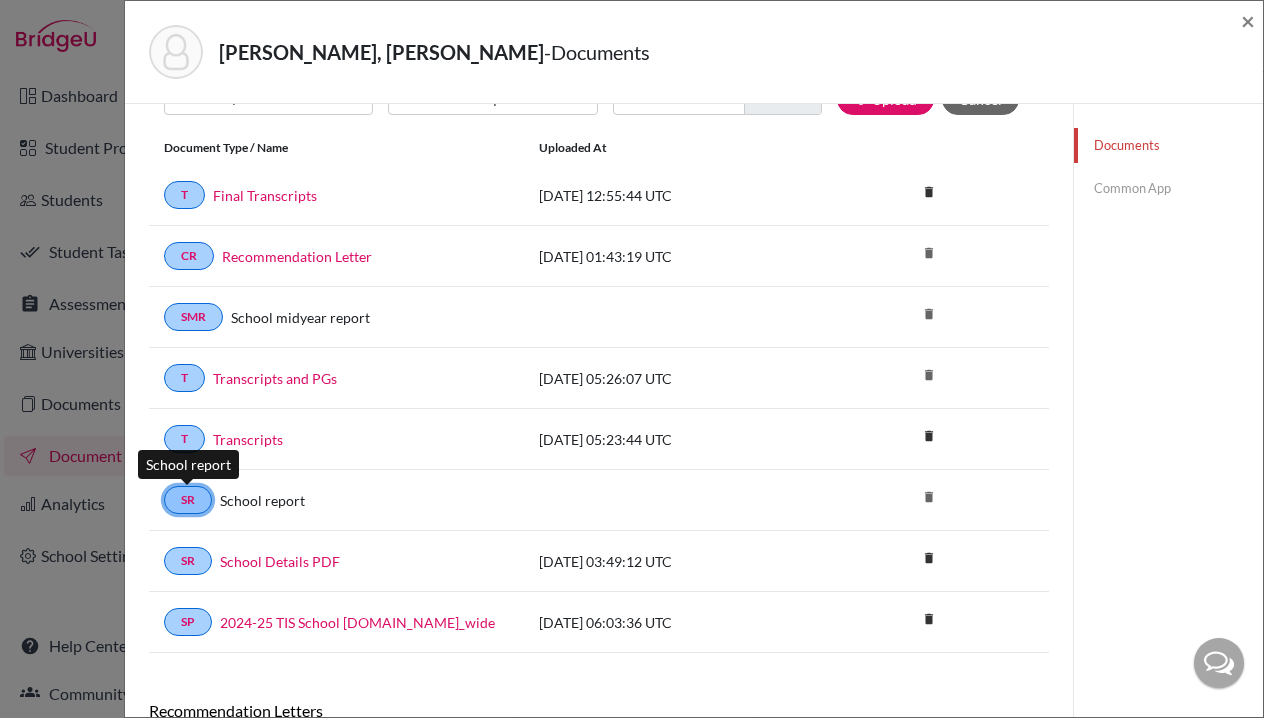 click on "SR" at bounding box center [188, 500] 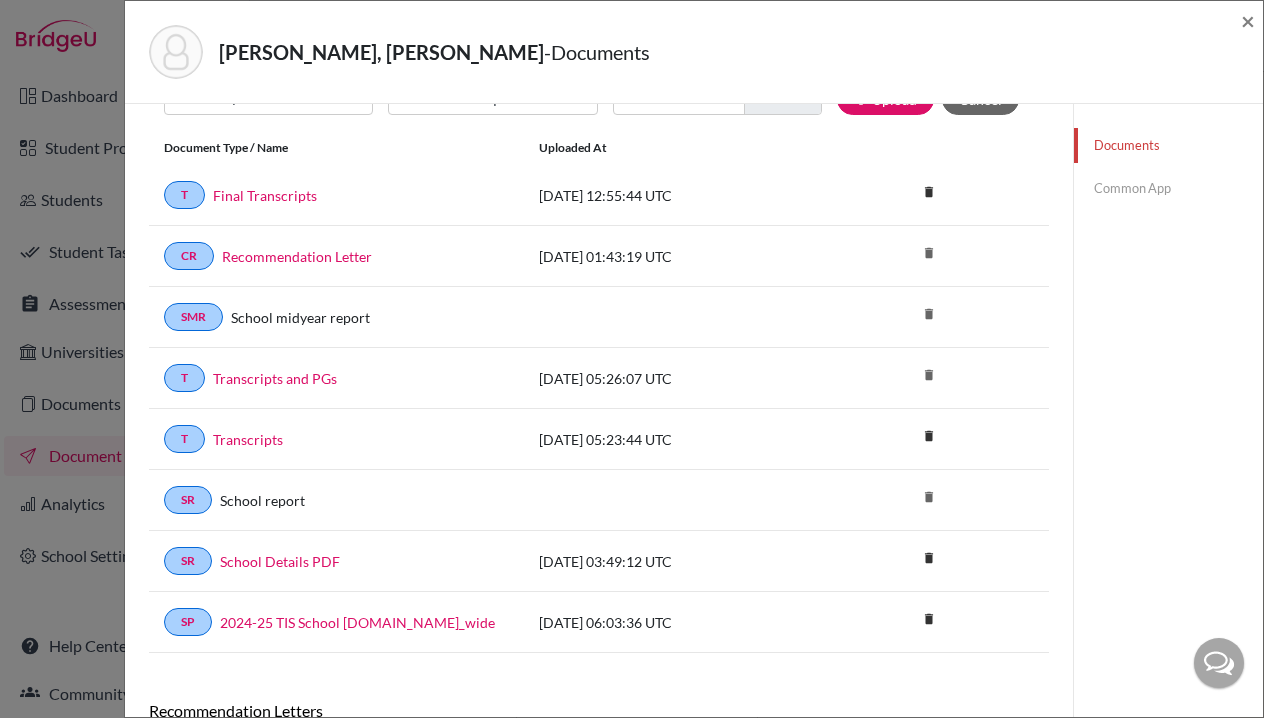 click on "Common App" 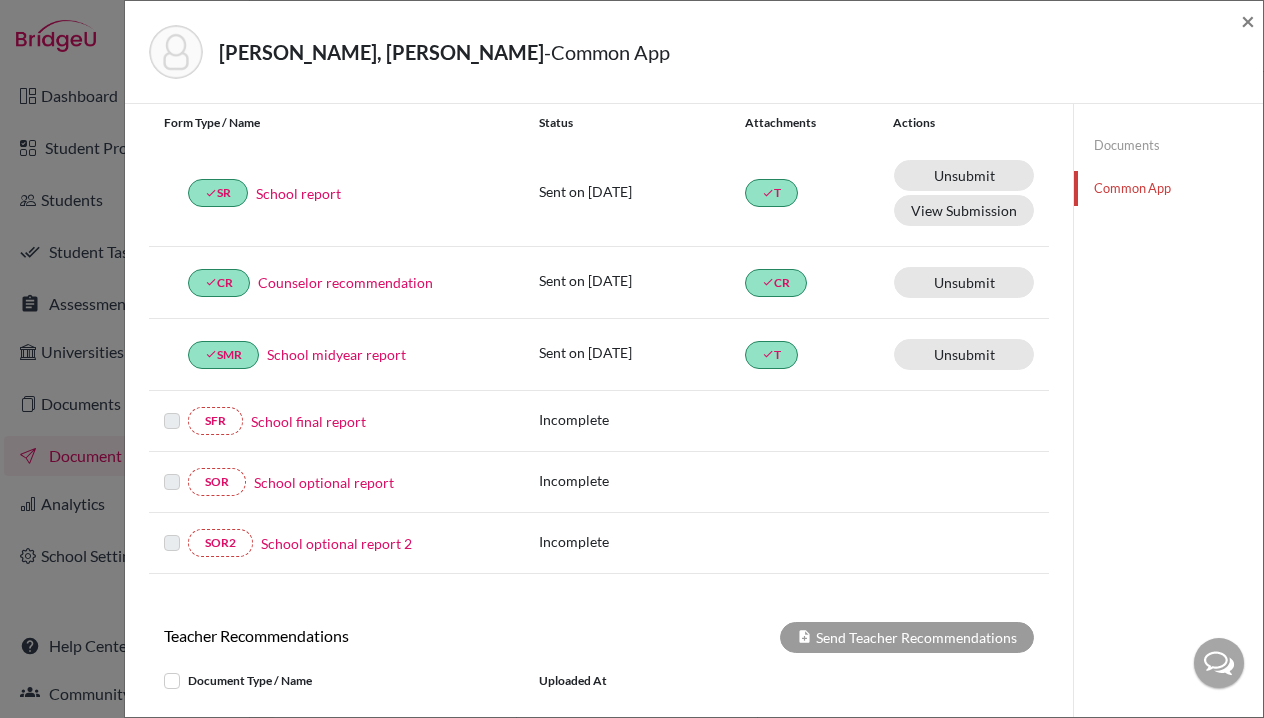 scroll, scrollTop: 234, scrollLeft: 0, axis: vertical 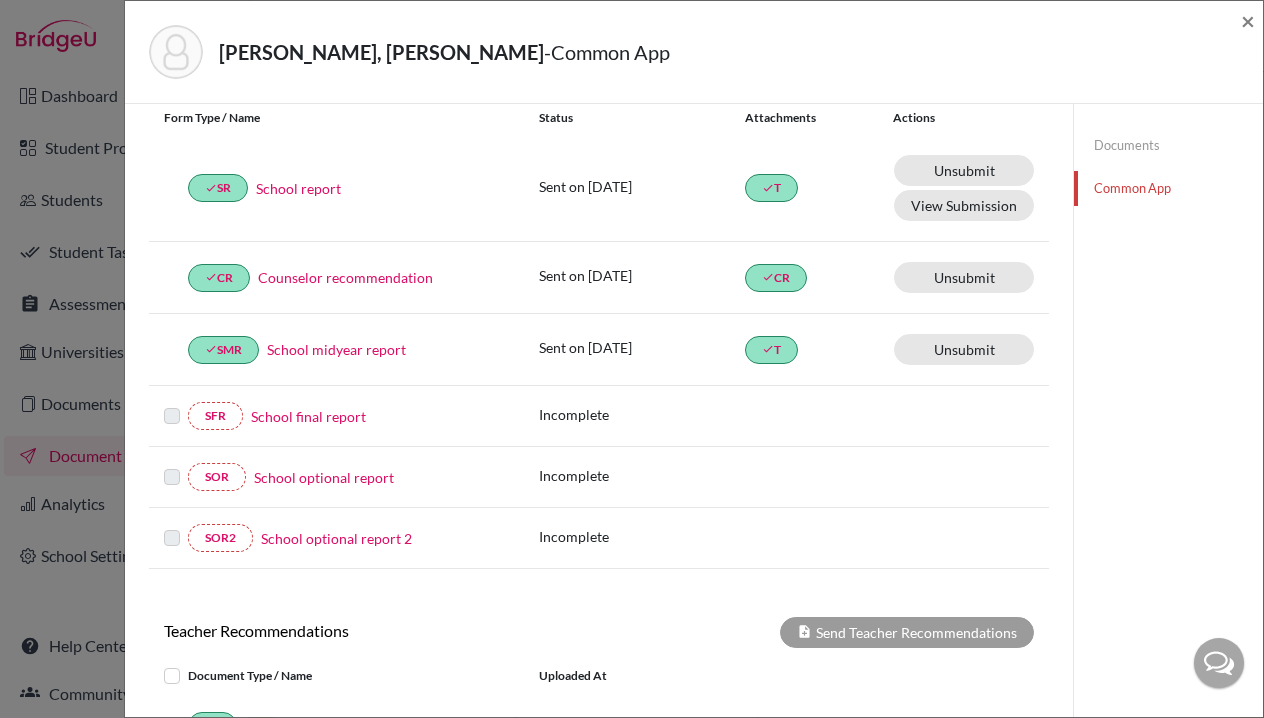 click on "School final report" at bounding box center [308, 416] 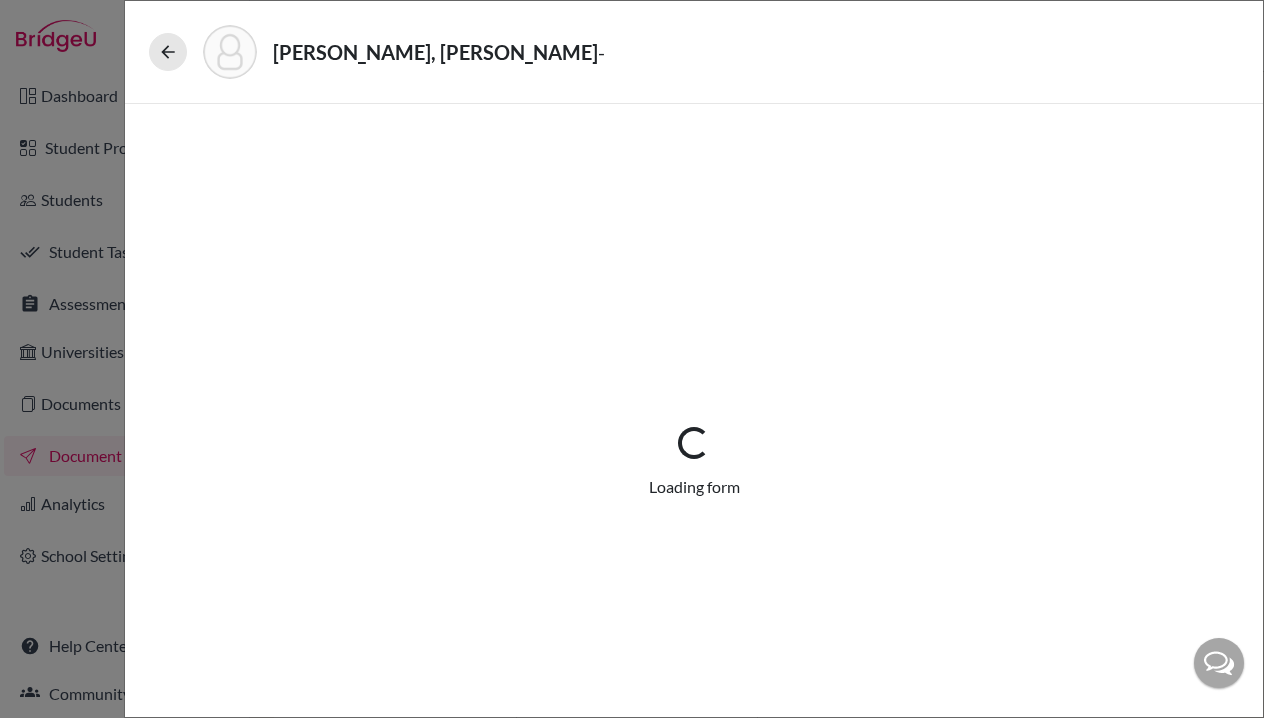select on "5" 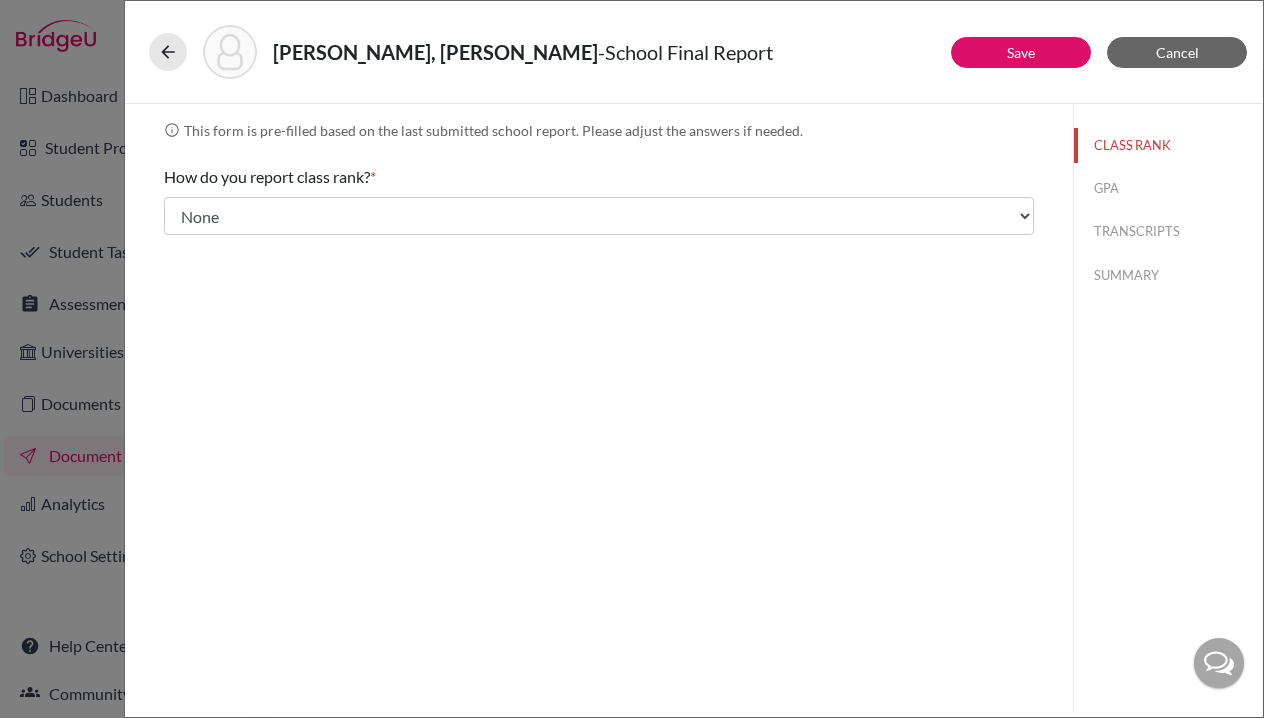 click on "GPA" at bounding box center [1168, 188] 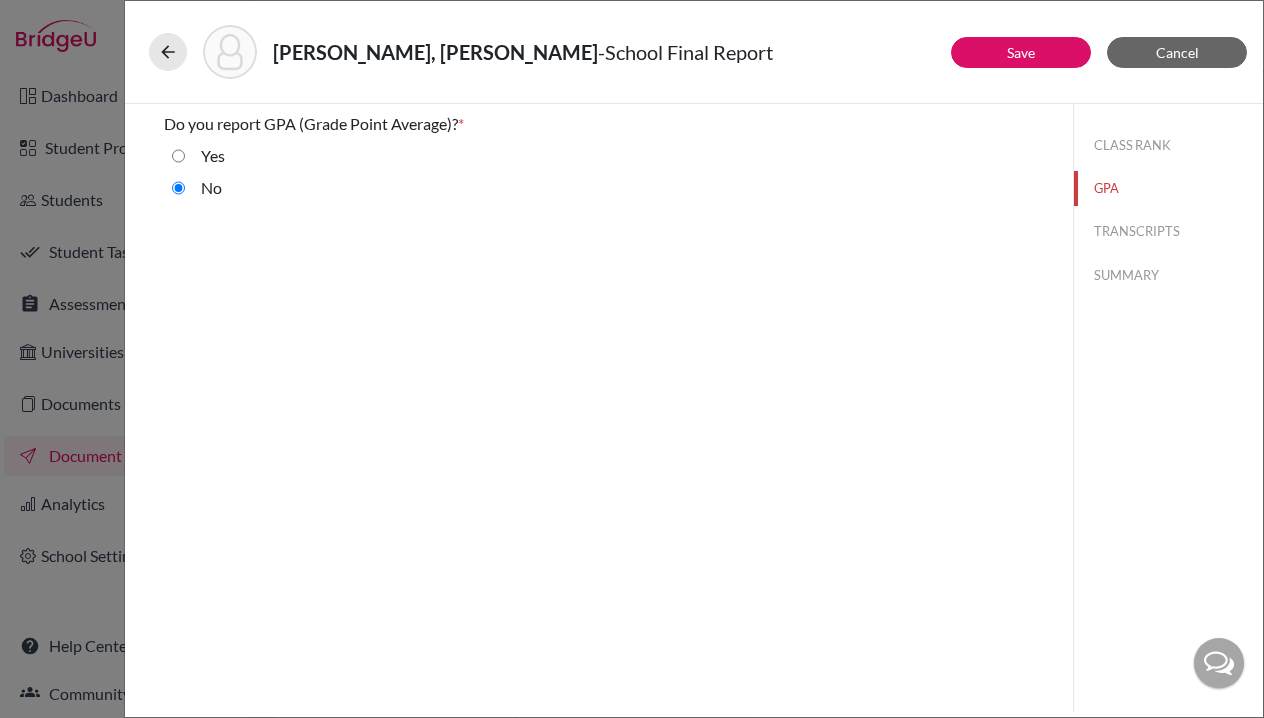 click on "TRANSCRIPTS" at bounding box center (1168, 231) 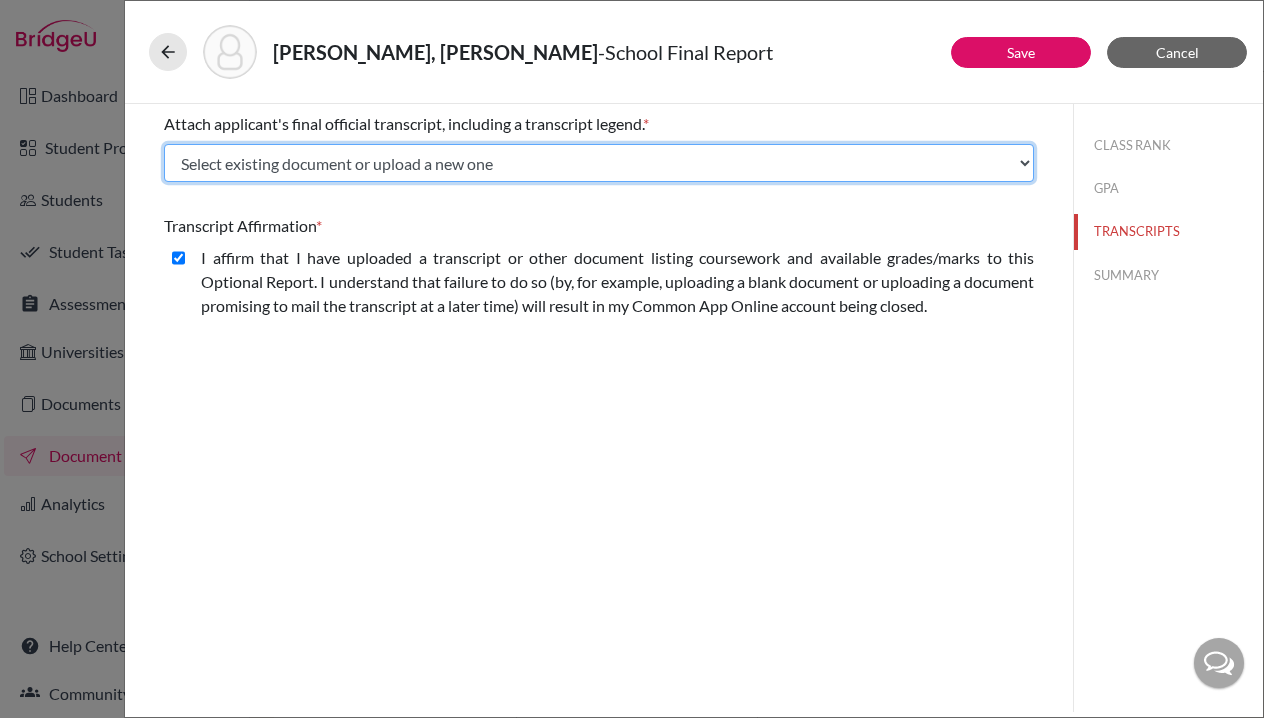 select on "656161" 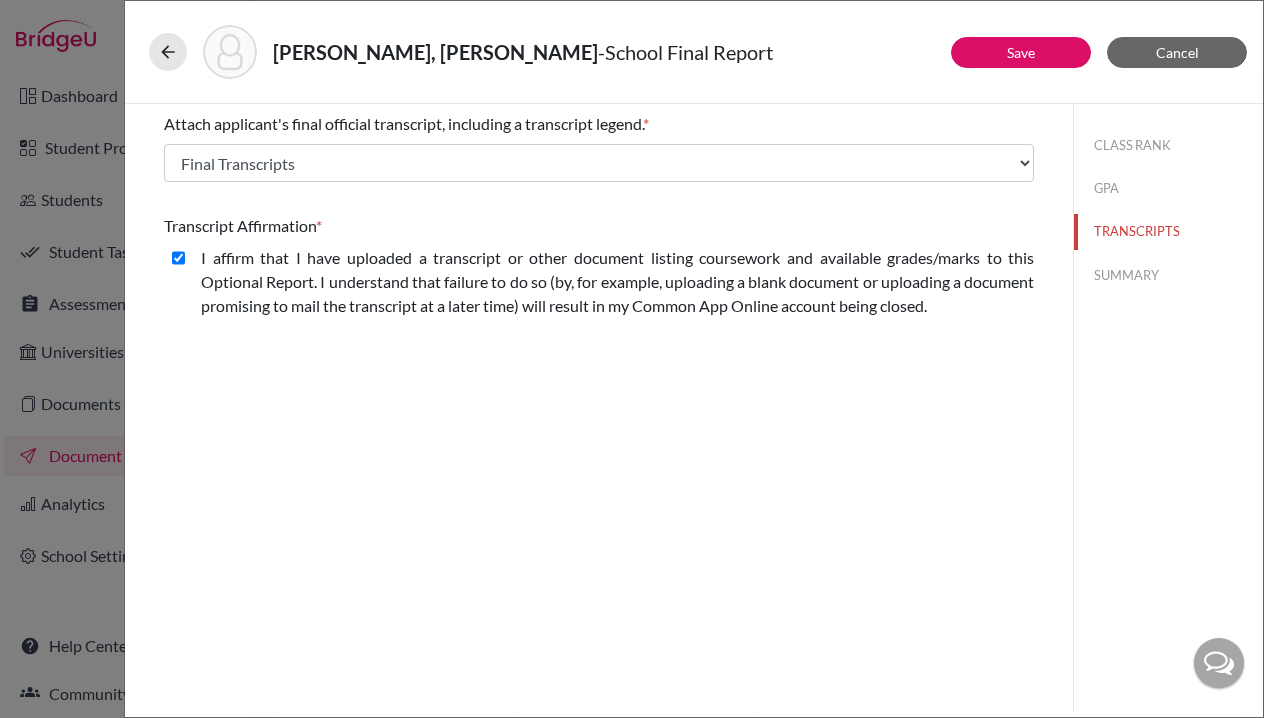 click on "SUMMARY" at bounding box center [1168, 275] 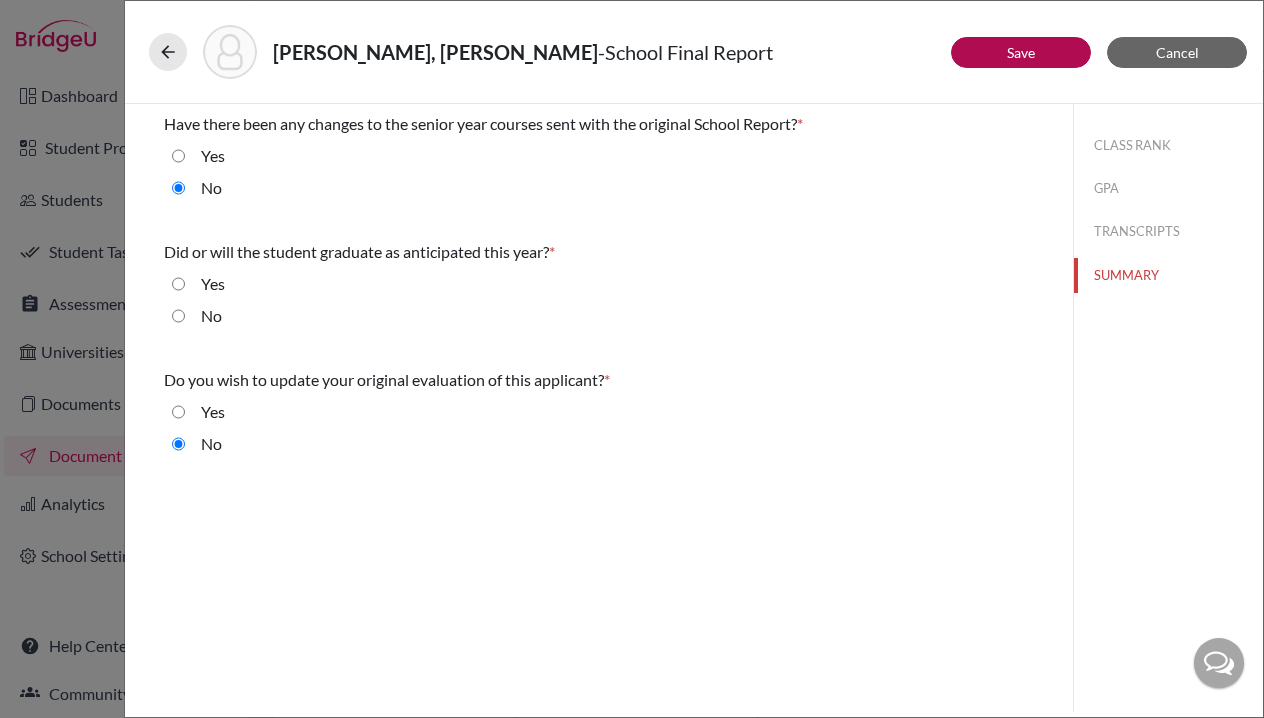 click on "Save" at bounding box center [1021, 52] 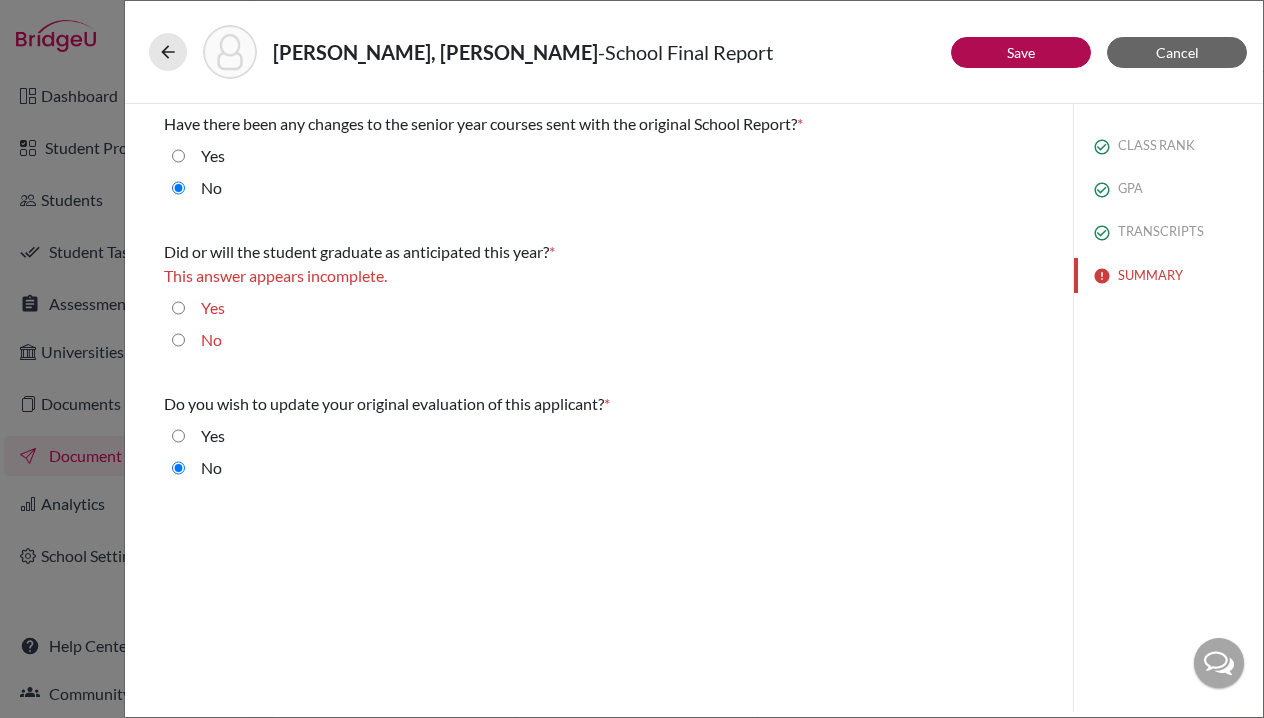 click on "Yes" at bounding box center (178, 308) 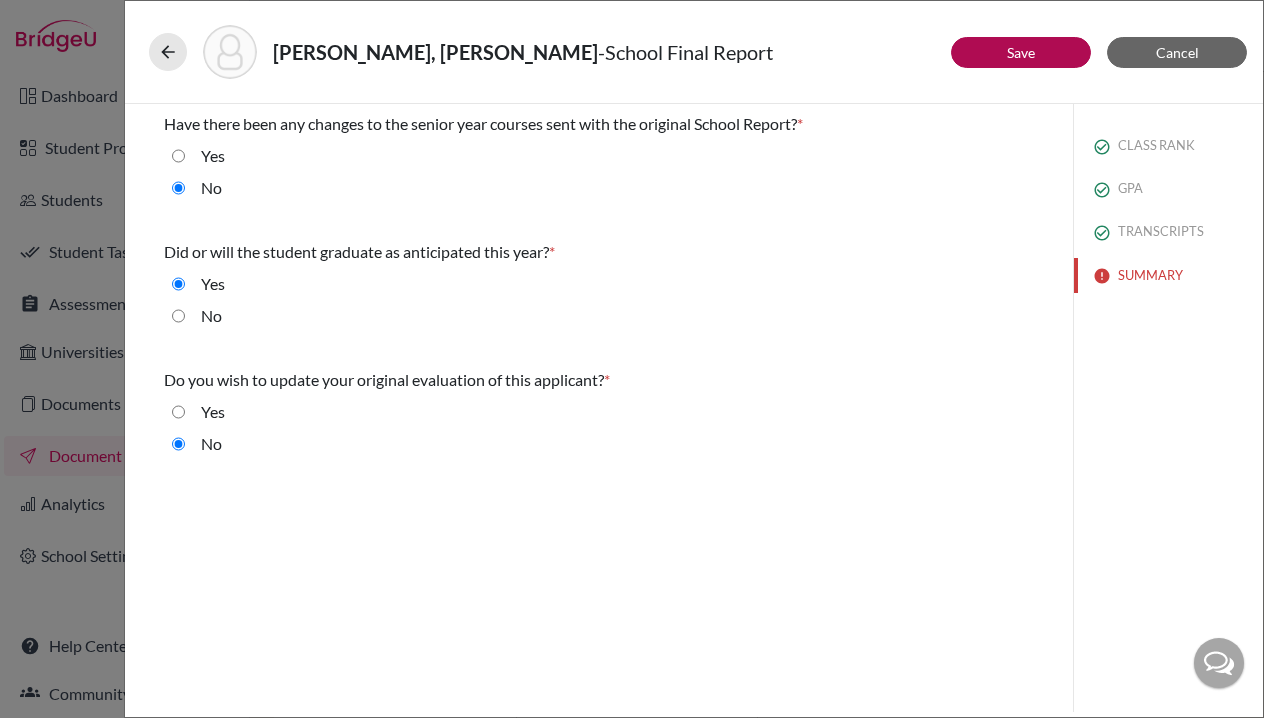click on "Save" at bounding box center [1021, 52] 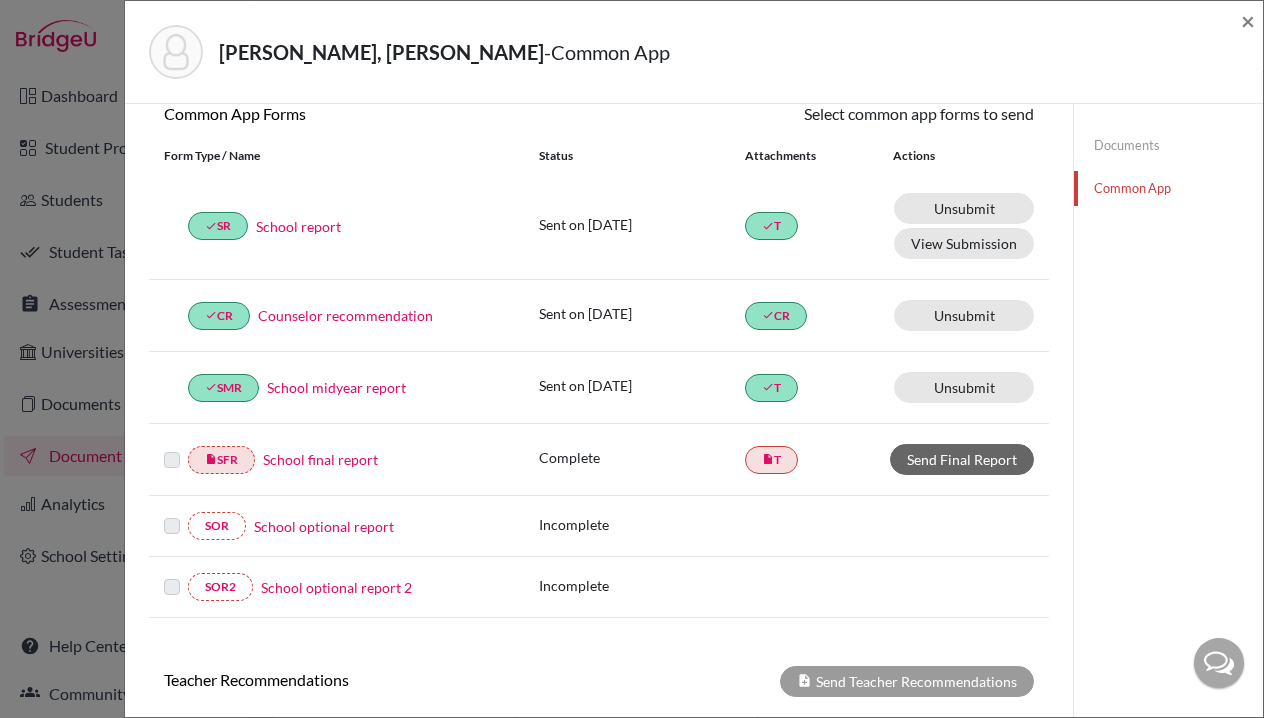scroll, scrollTop: 251, scrollLeft: 0, axis: vertical 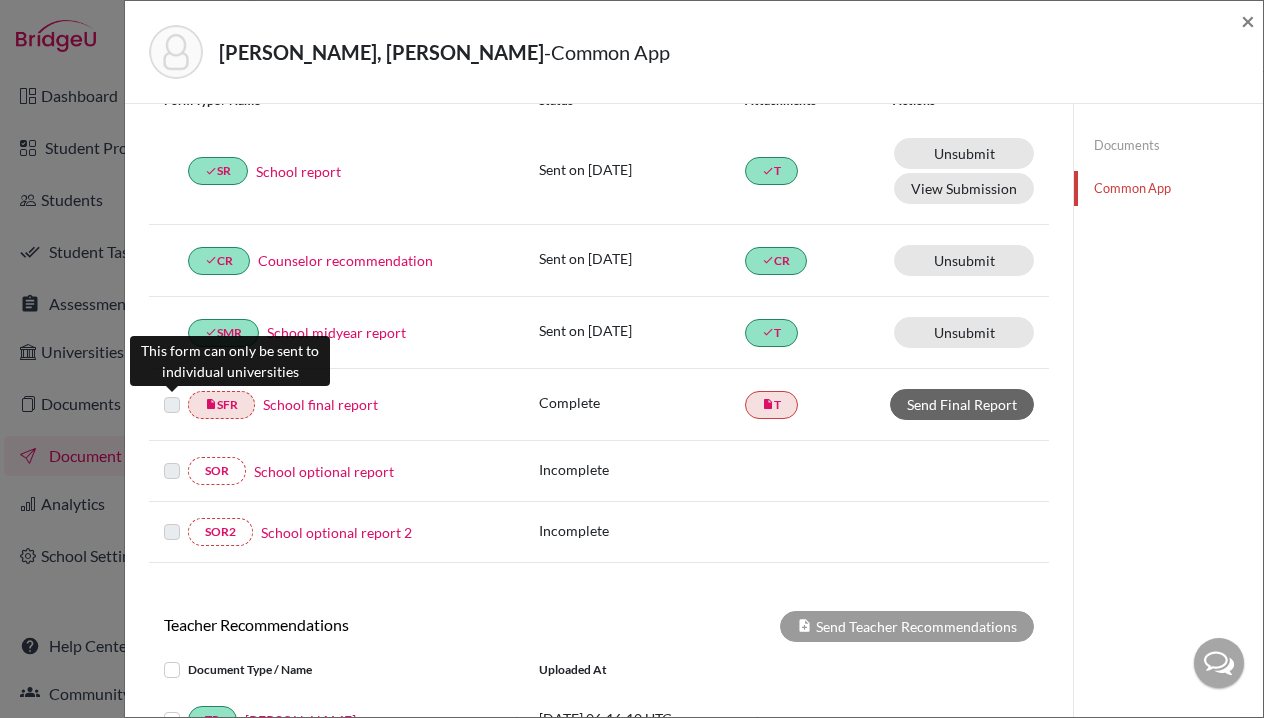 click at bounding box center [172, 393] 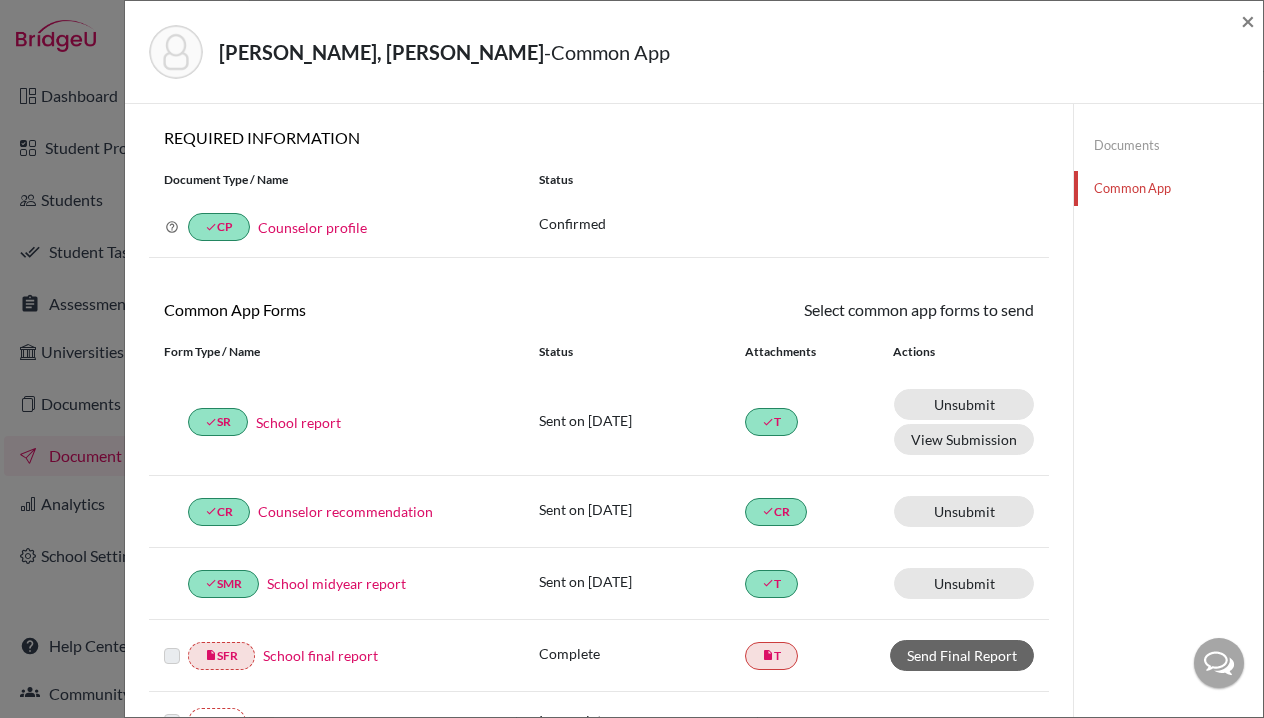 scroll, scrollTop: 0, scrollLeft: 0, axis: both 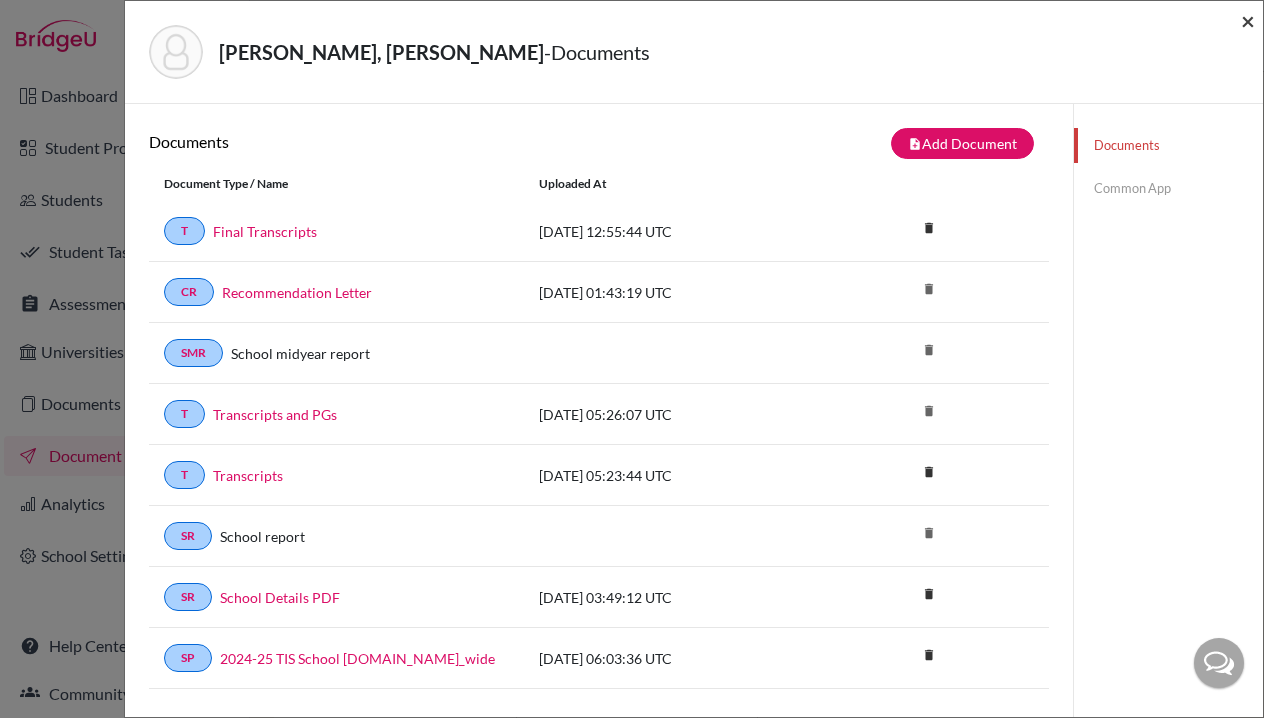 click on "×" at bounding box center [1248, 20] 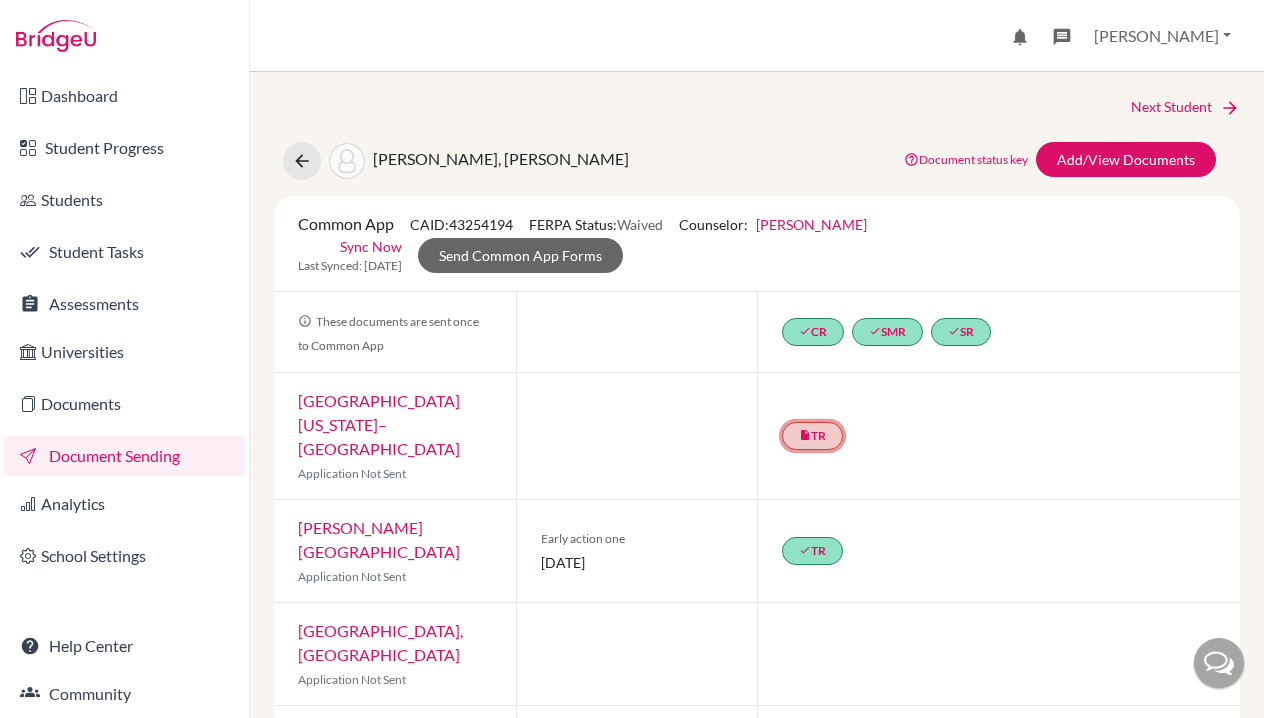 click on "insert_drive_file  TR" 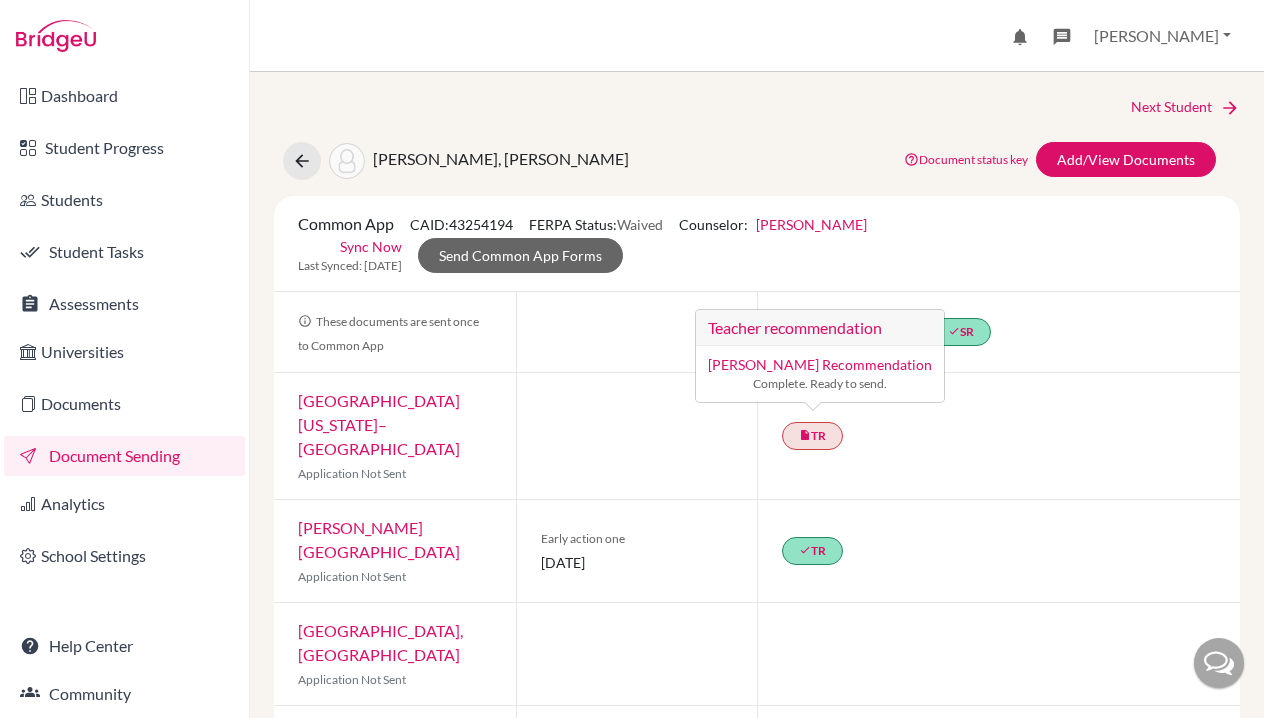 click at bounding box center (637, 436) 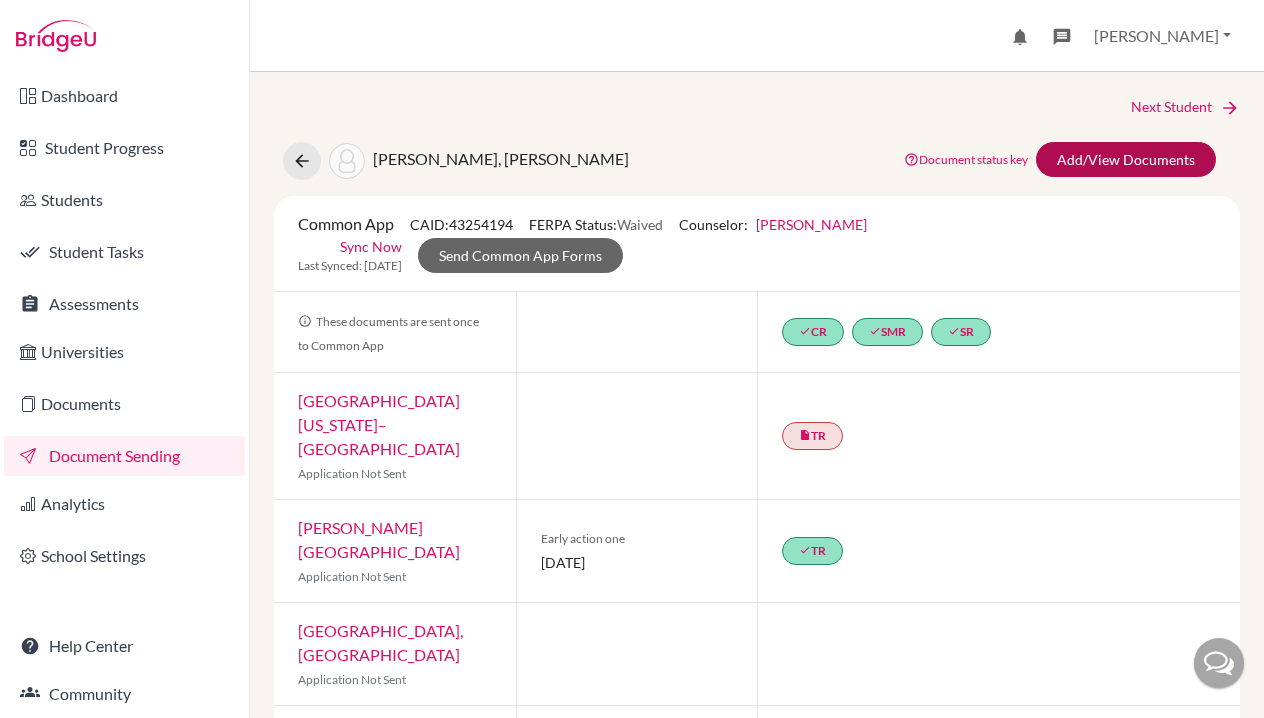 scroll, scrollTop: 0, scrollLeft: 0, axis: both 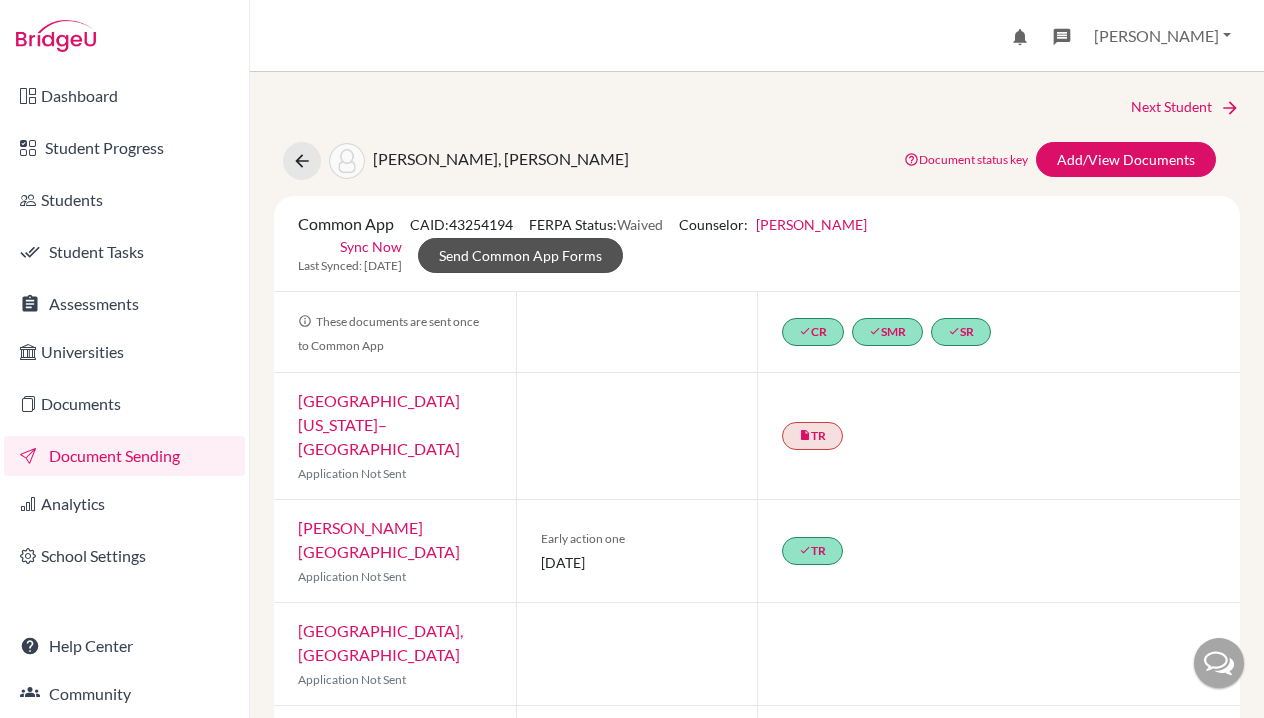 click on "Send Common App Forms" at bounding box center [520, 255] 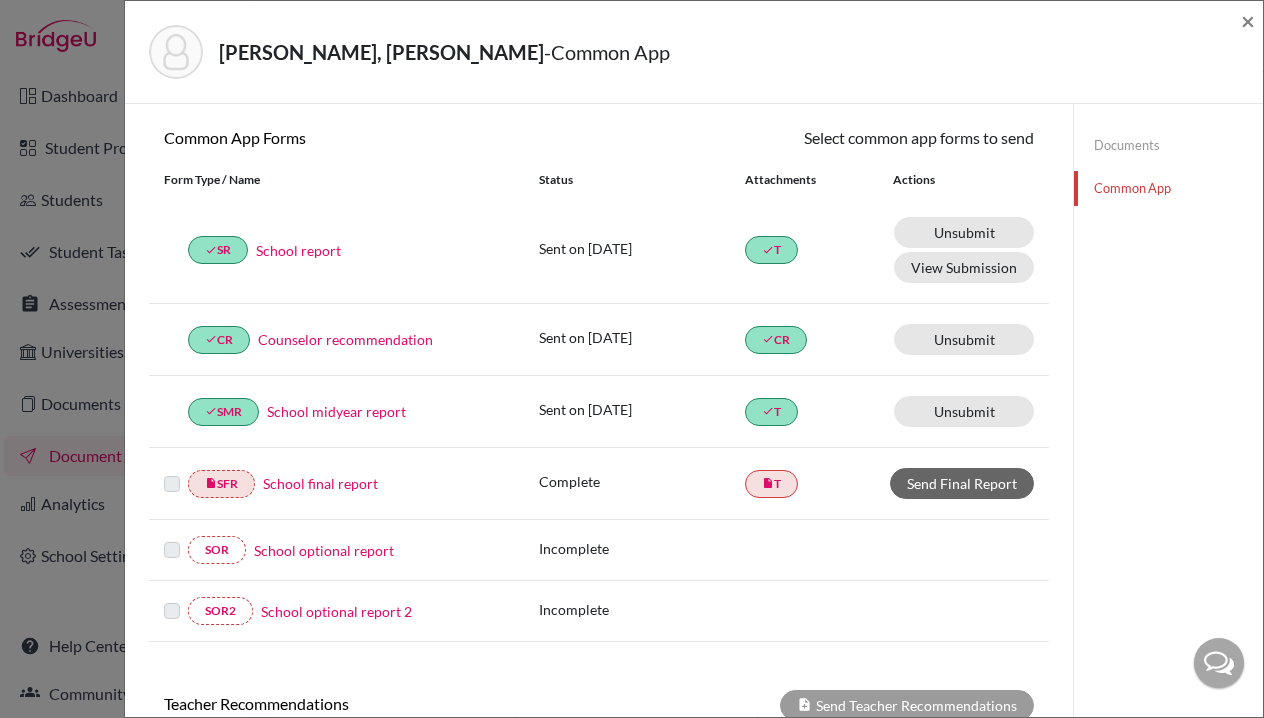 scroll, scrollTop: 190, scrollLeft: 0, axis: vertical 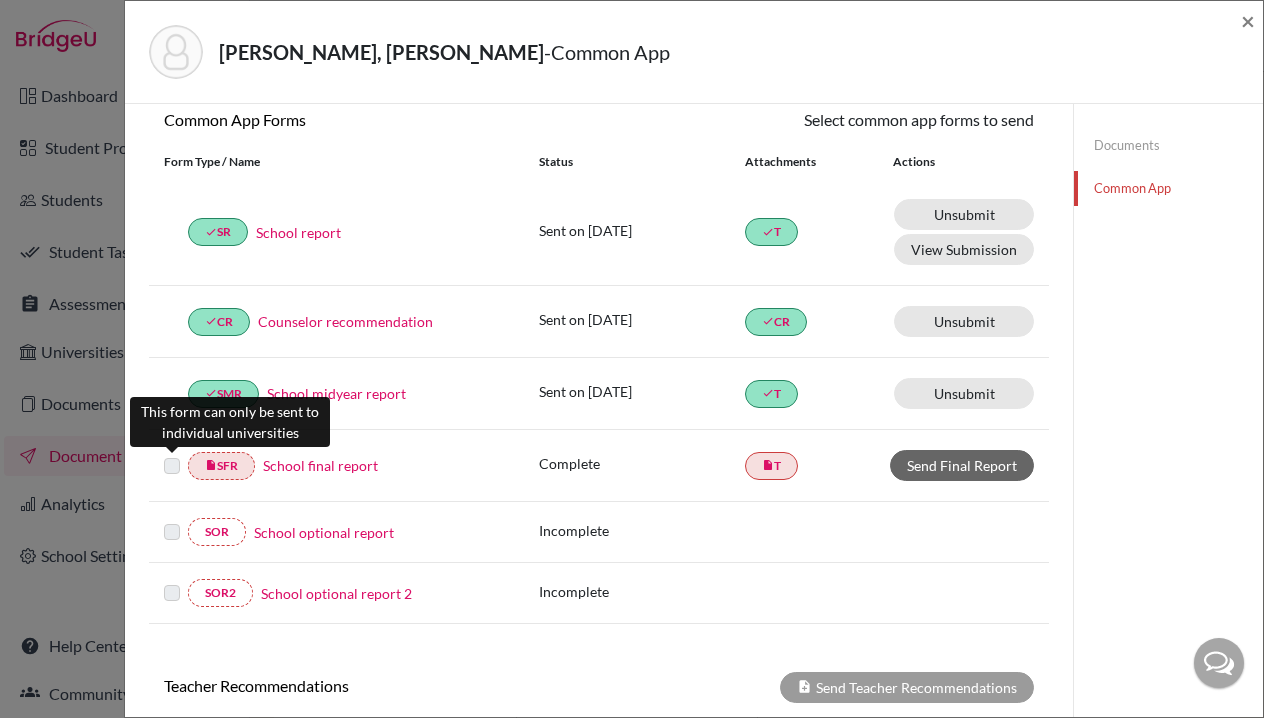 click at bounding box center (172, 454) 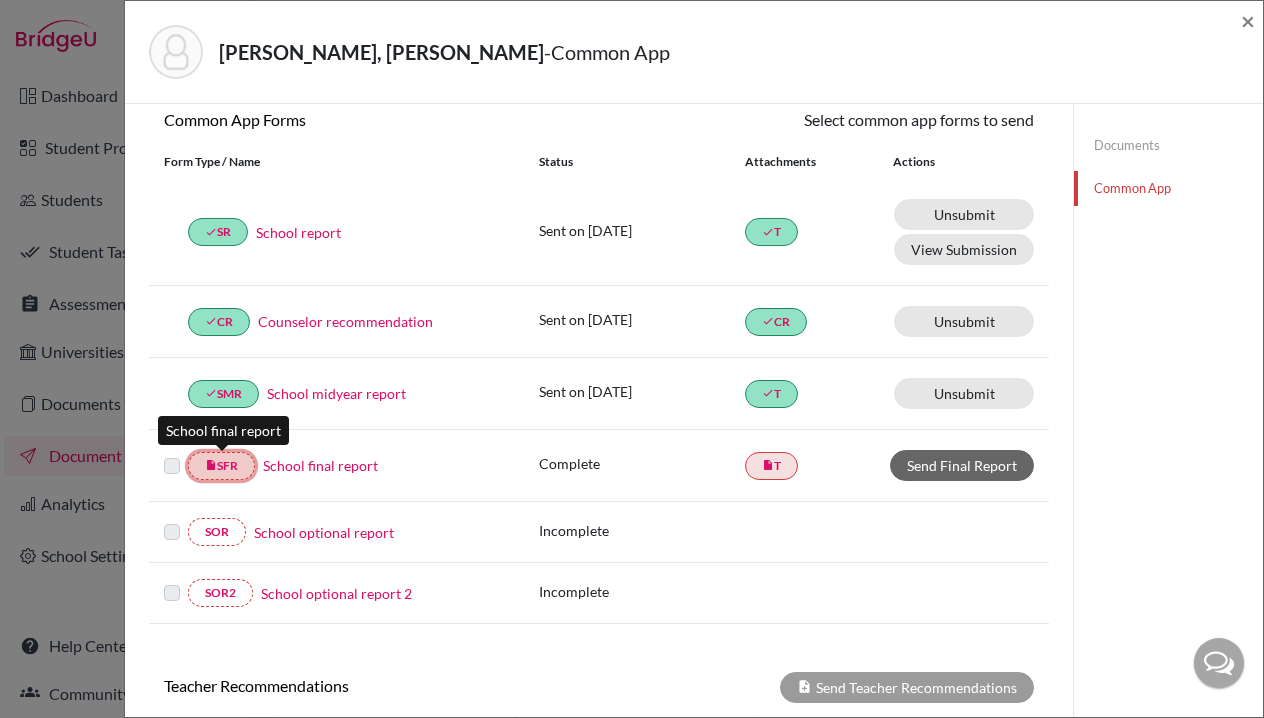 click on "insert_drive_file  SFR" at bounding box center (221, 466) 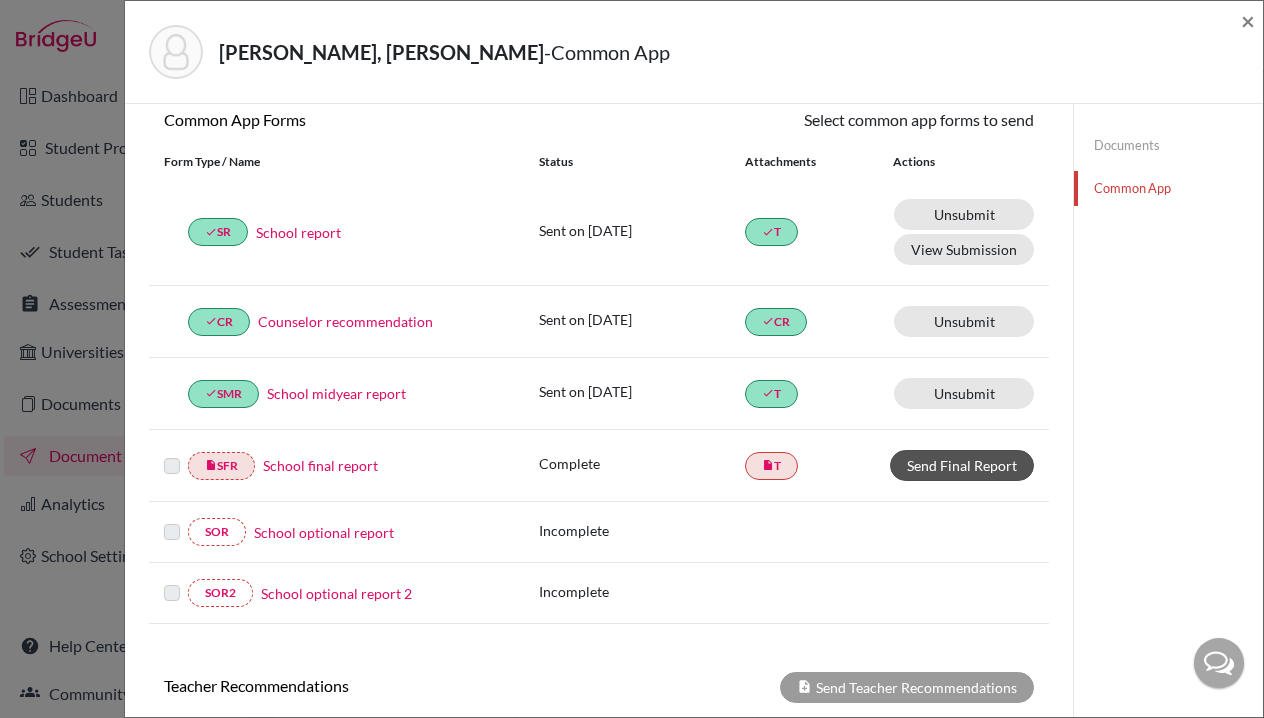 click on "Send Final Report" at bounding box center [962, 465] 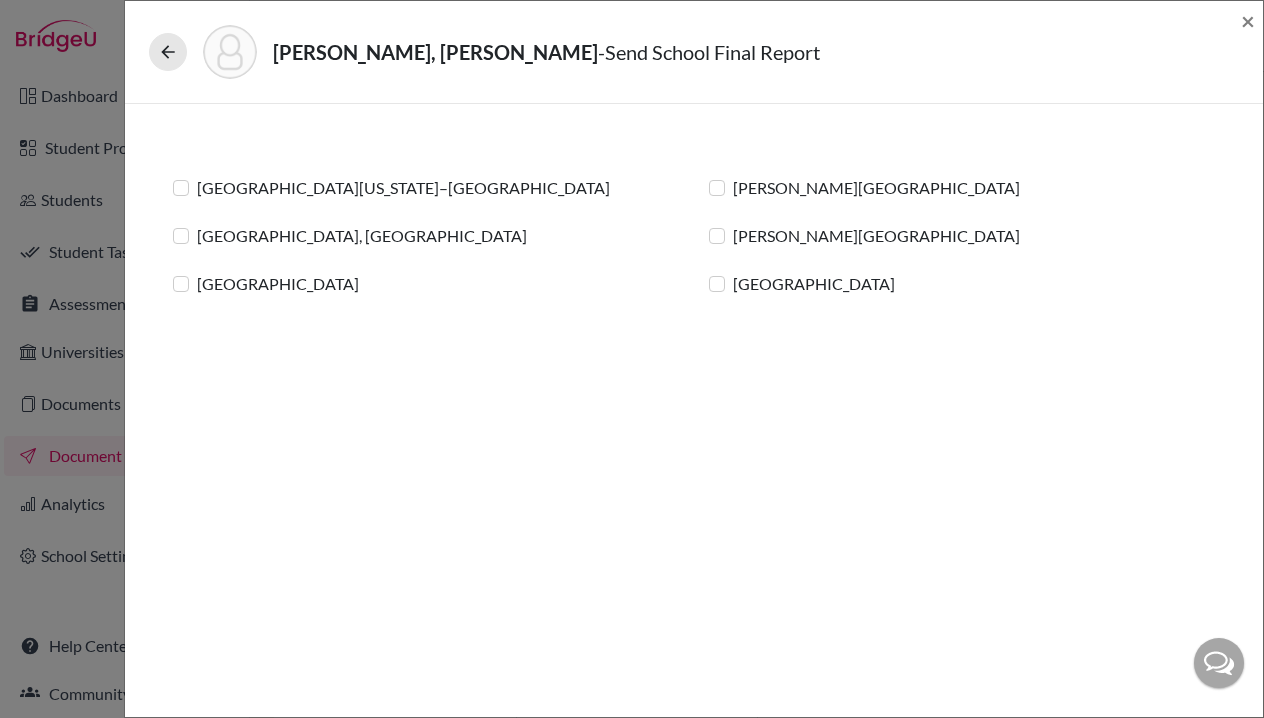 click on "University of Wisconsin–Madison" at bounding box center (403, 188) 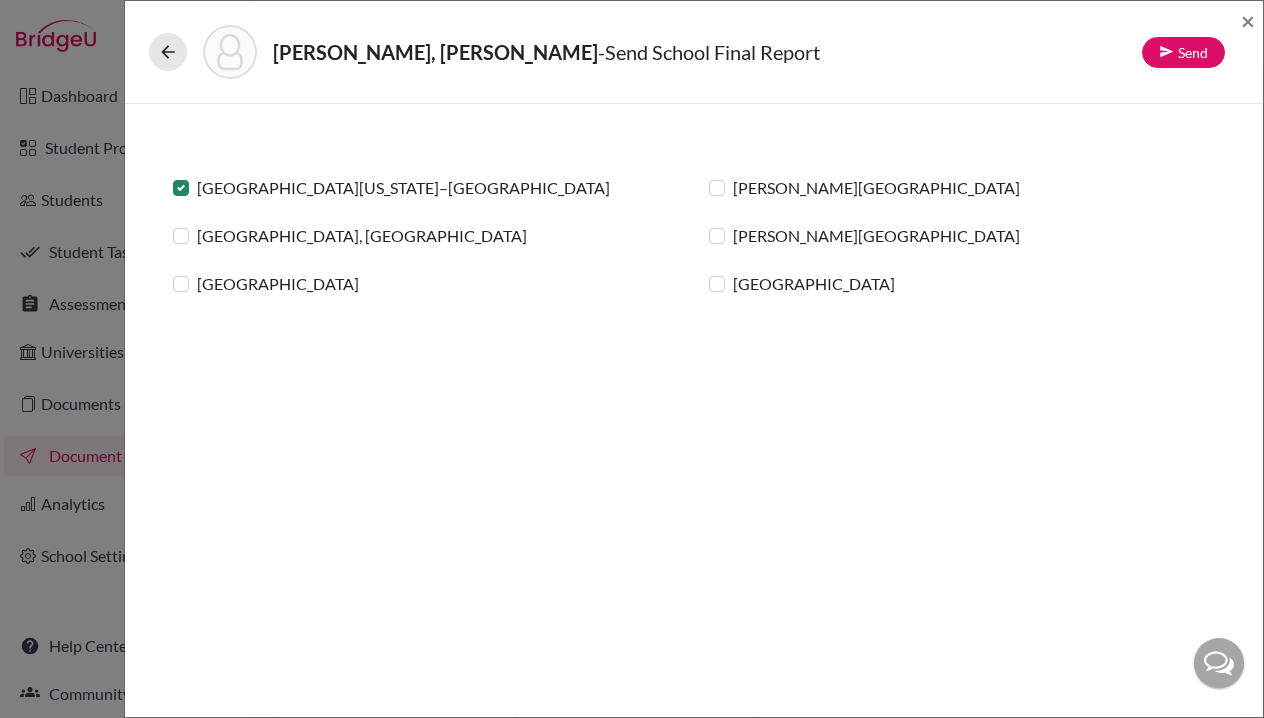 click on "University of Bridgeport" at bounding box center [802, 284] 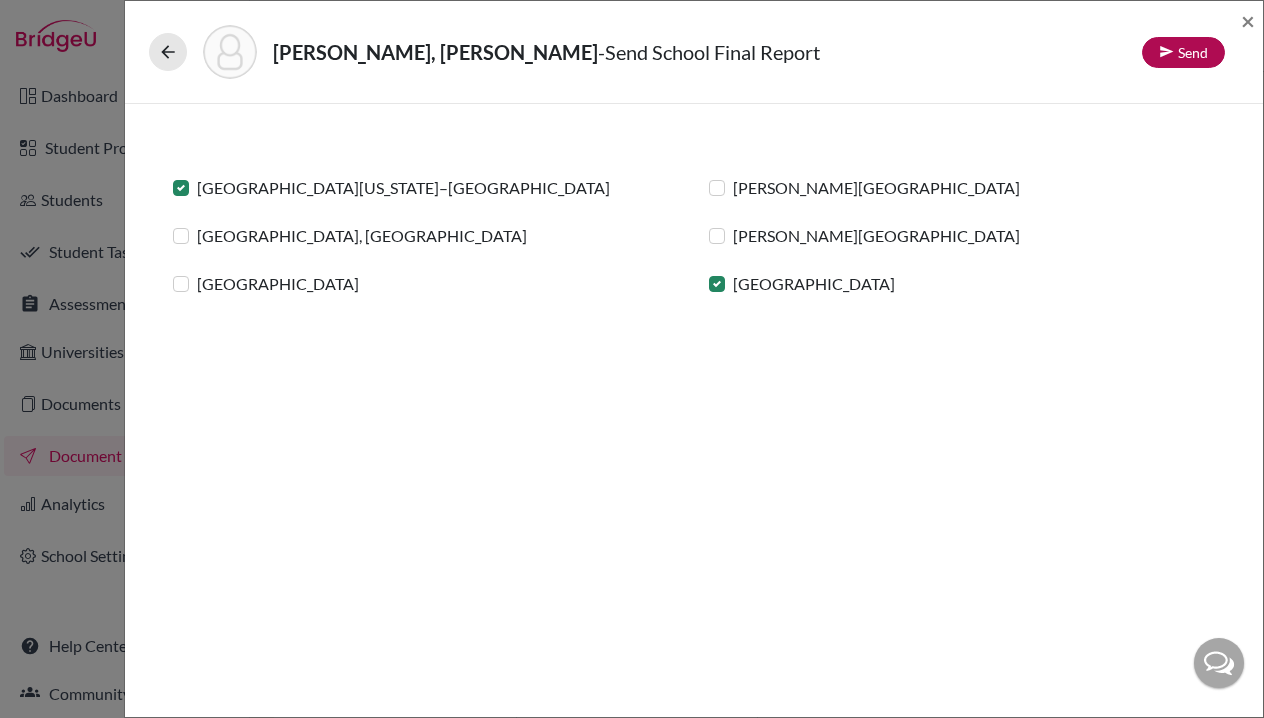 click at bounding box center (1166, 51) 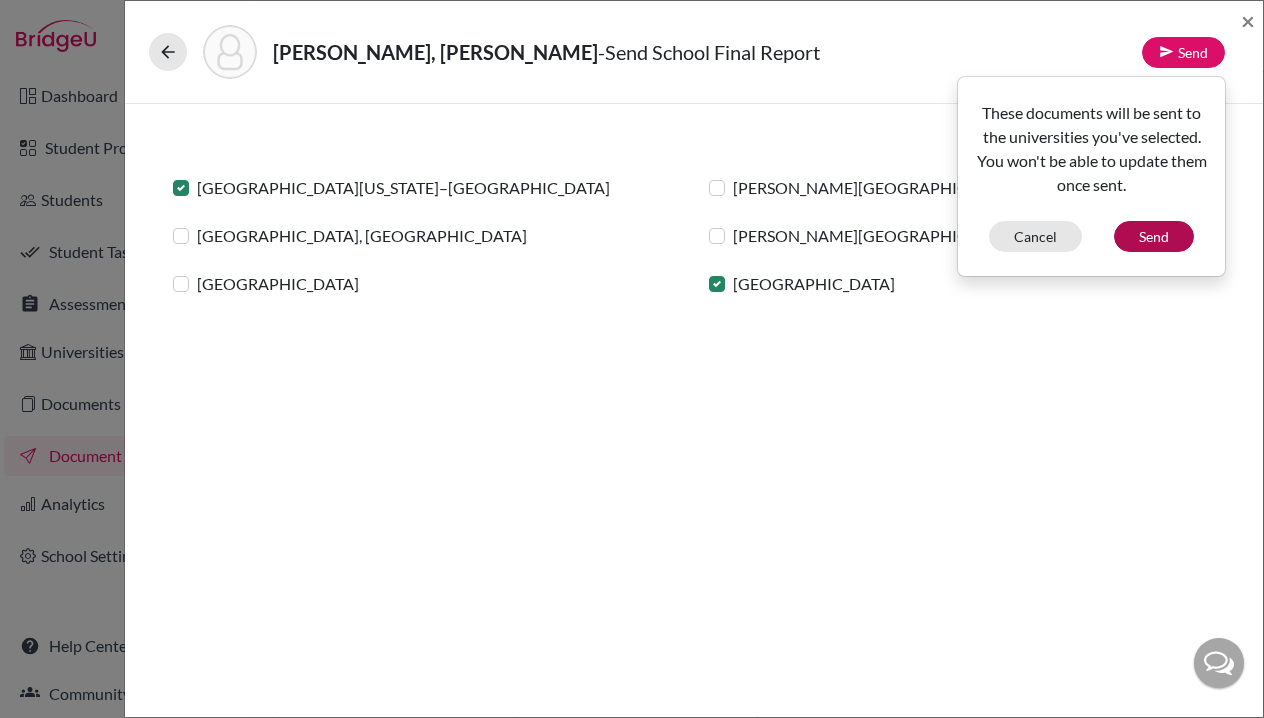 click on "Send" at bounding box center (1154, 236) 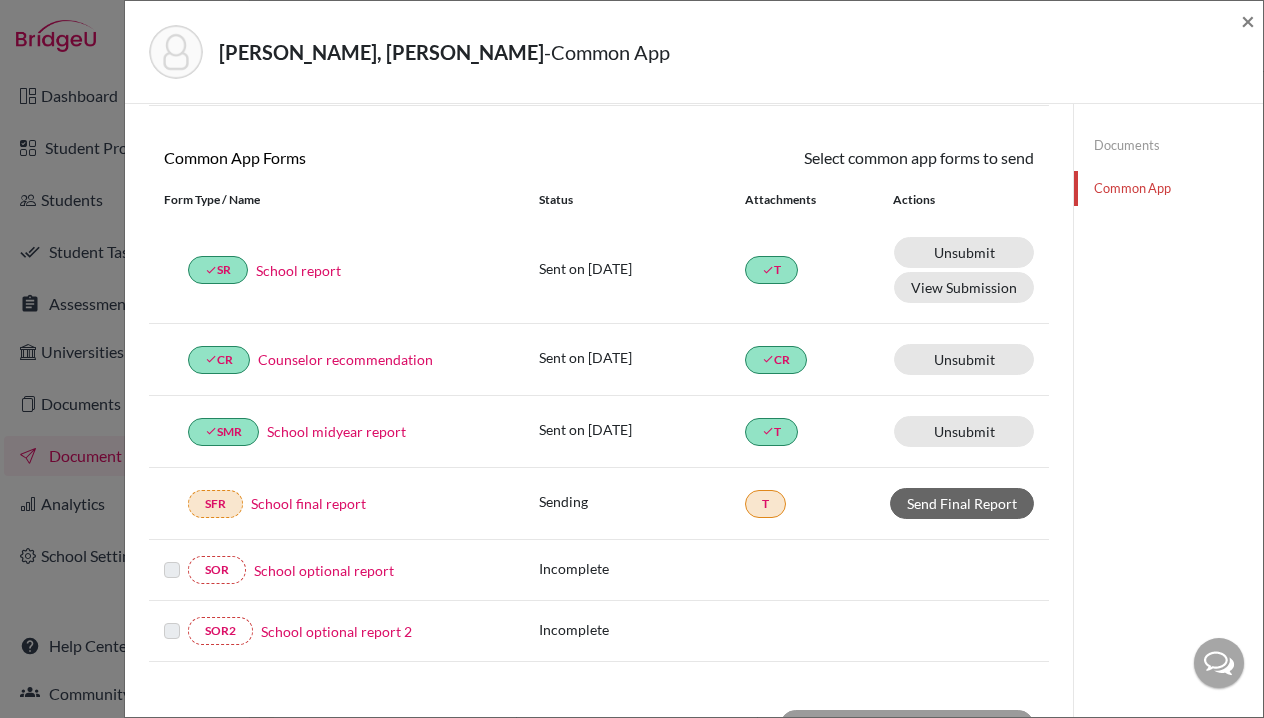 scroll, scrollTop: 250, scrollLeft: 0, axis: vertical 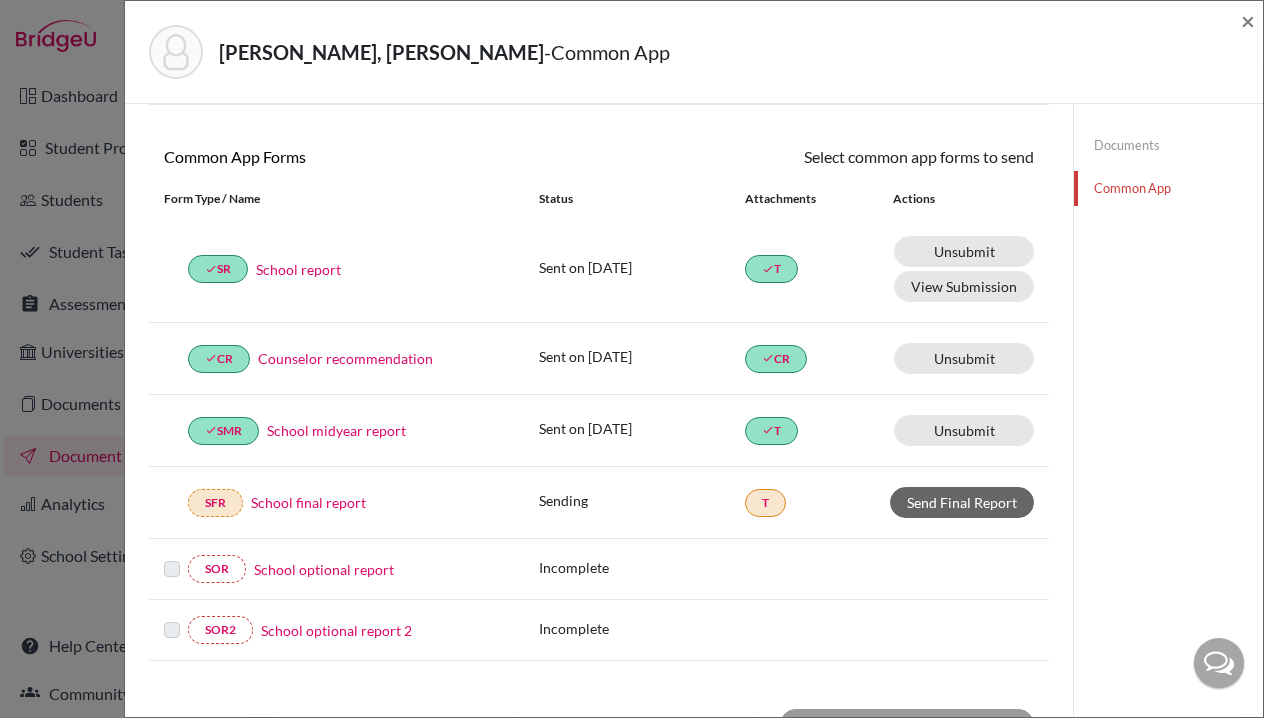click on "×" at bounding box center [1248, 20] 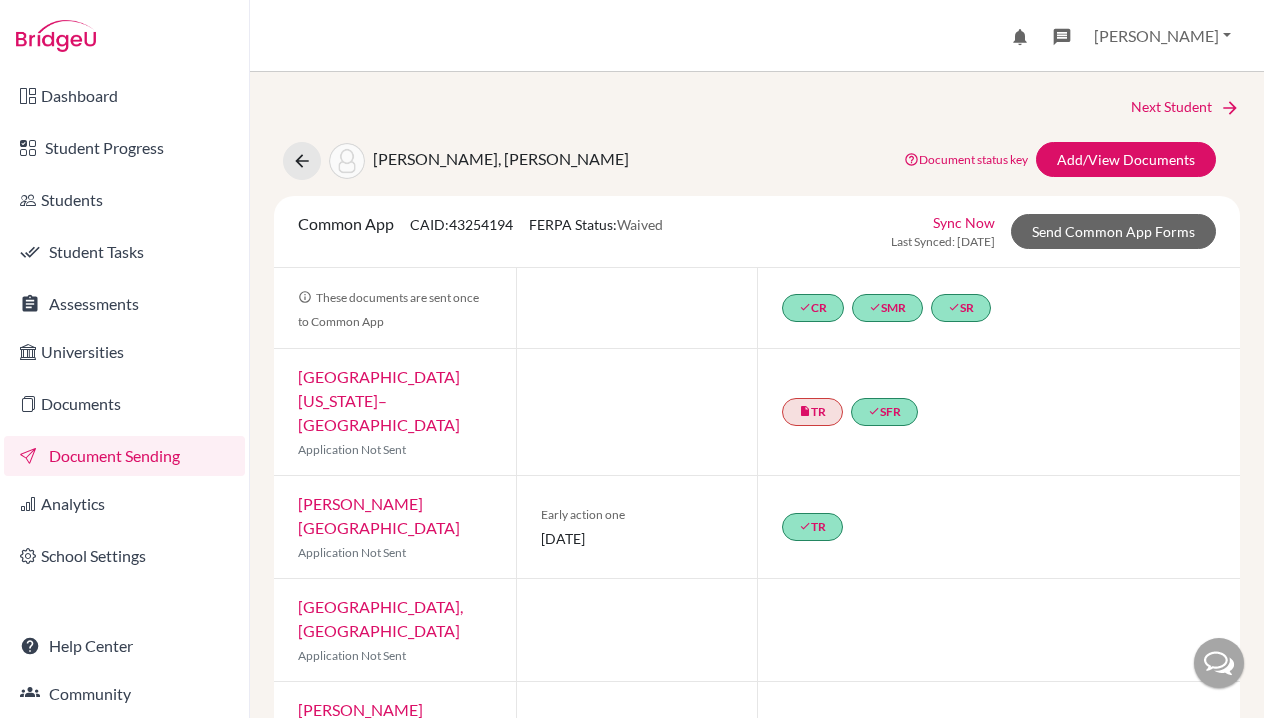 scroll, scrollTop: 0, scrollLeft: 0, axis: both 